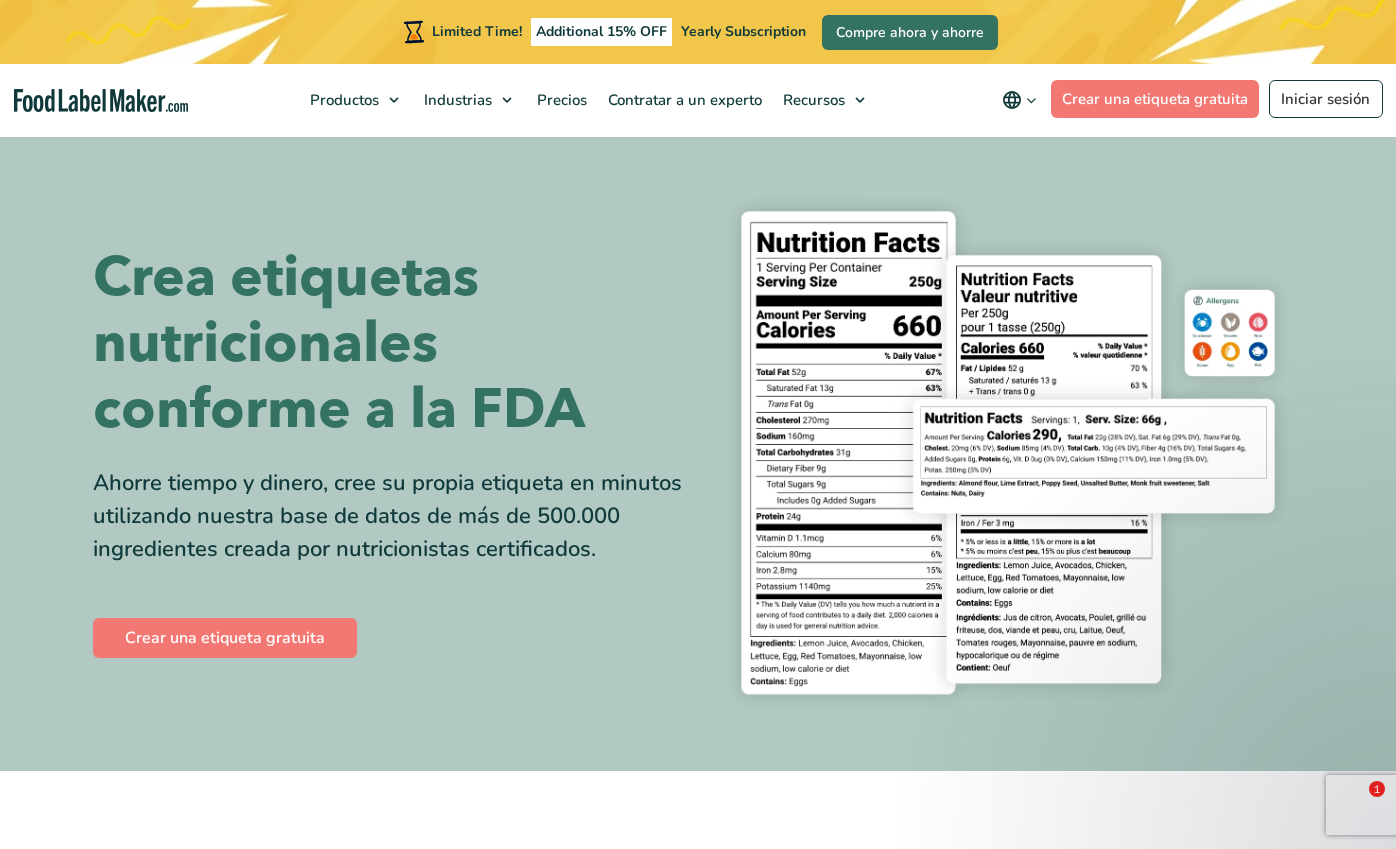 scroll, scrollTop: 0, scrollLeft: 0, axis: both 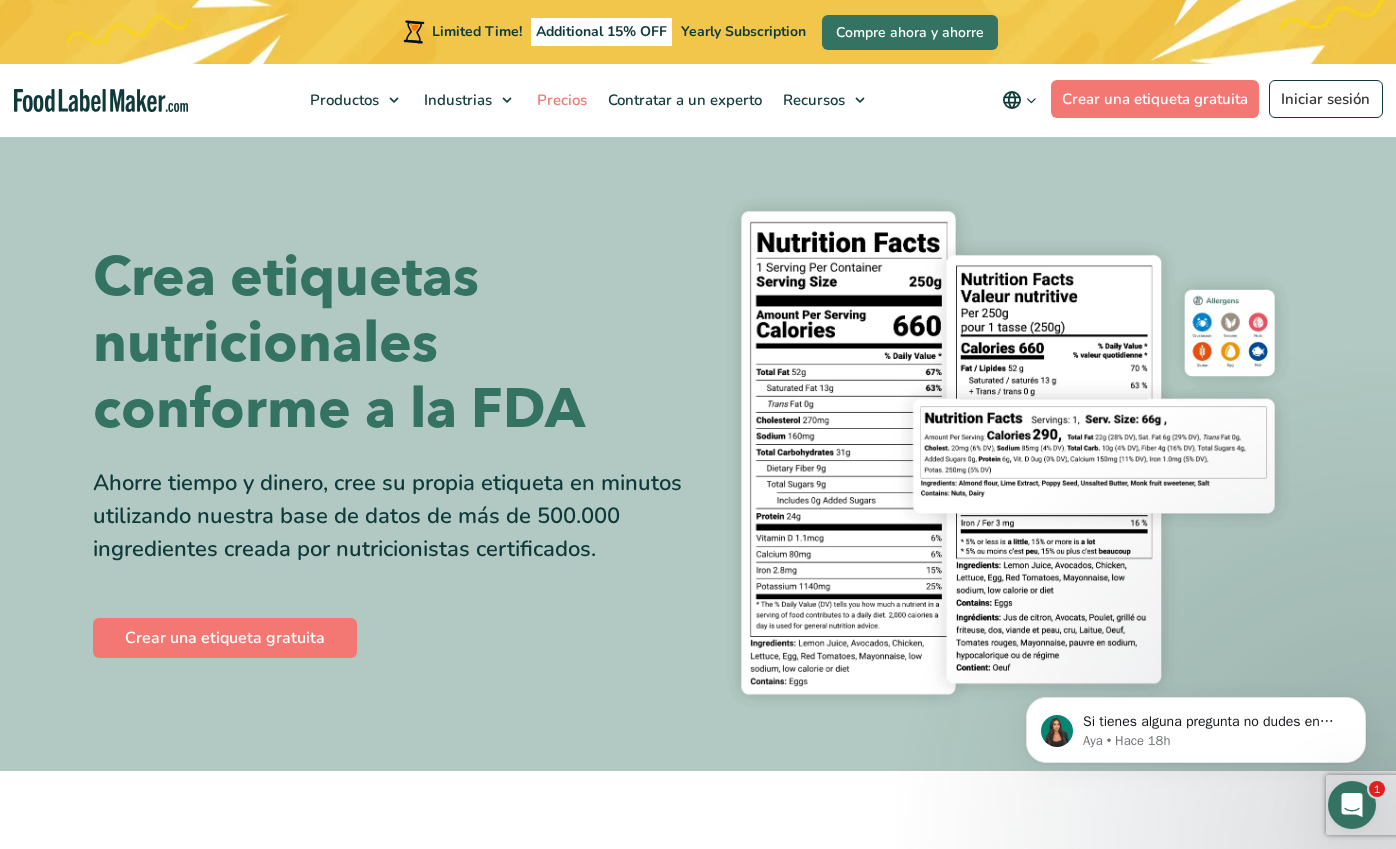click on "Precios" at bounding box center (560, 100) 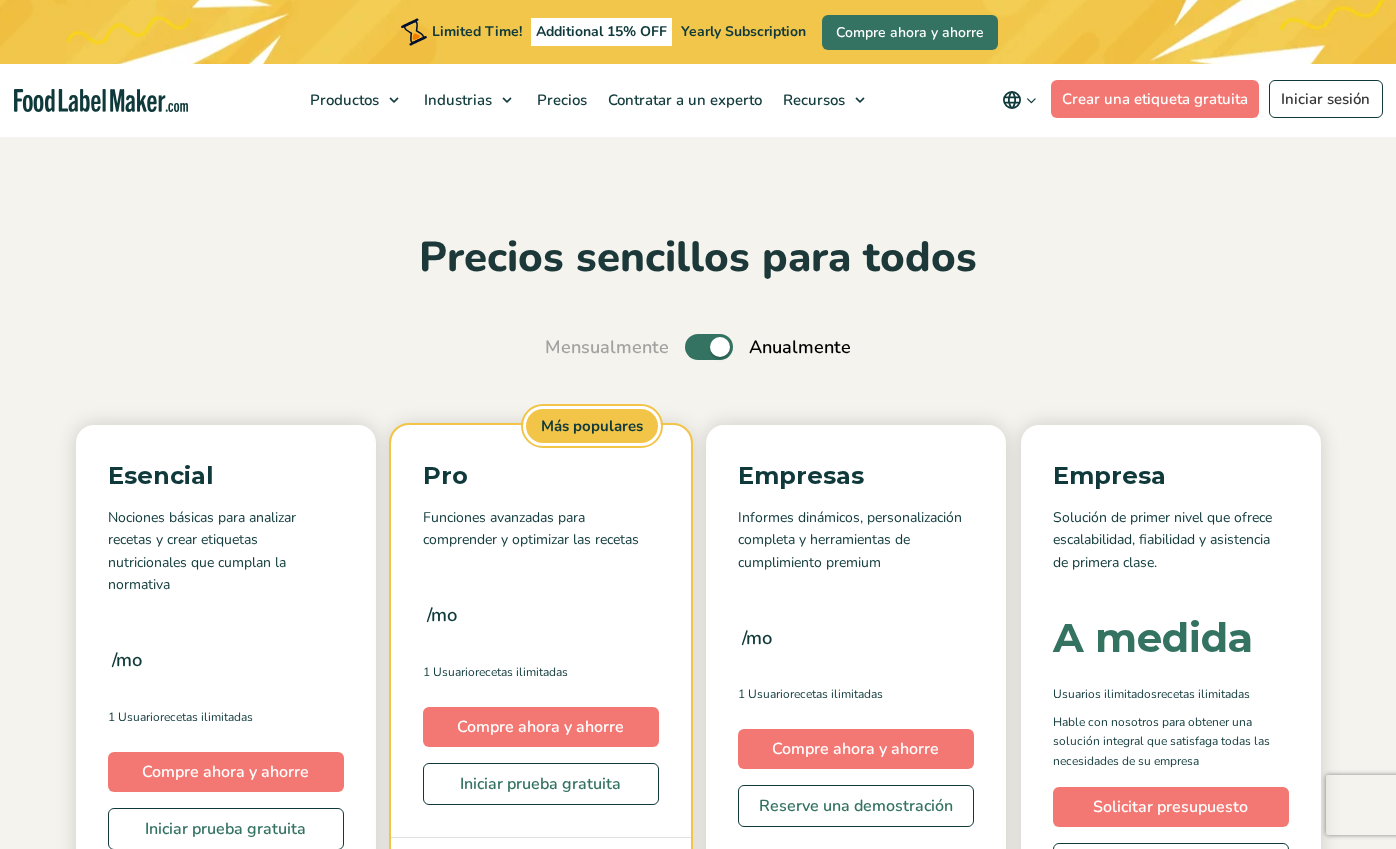 scroll, scrollTop: 121, scrollLeft: 0, axis: vertical 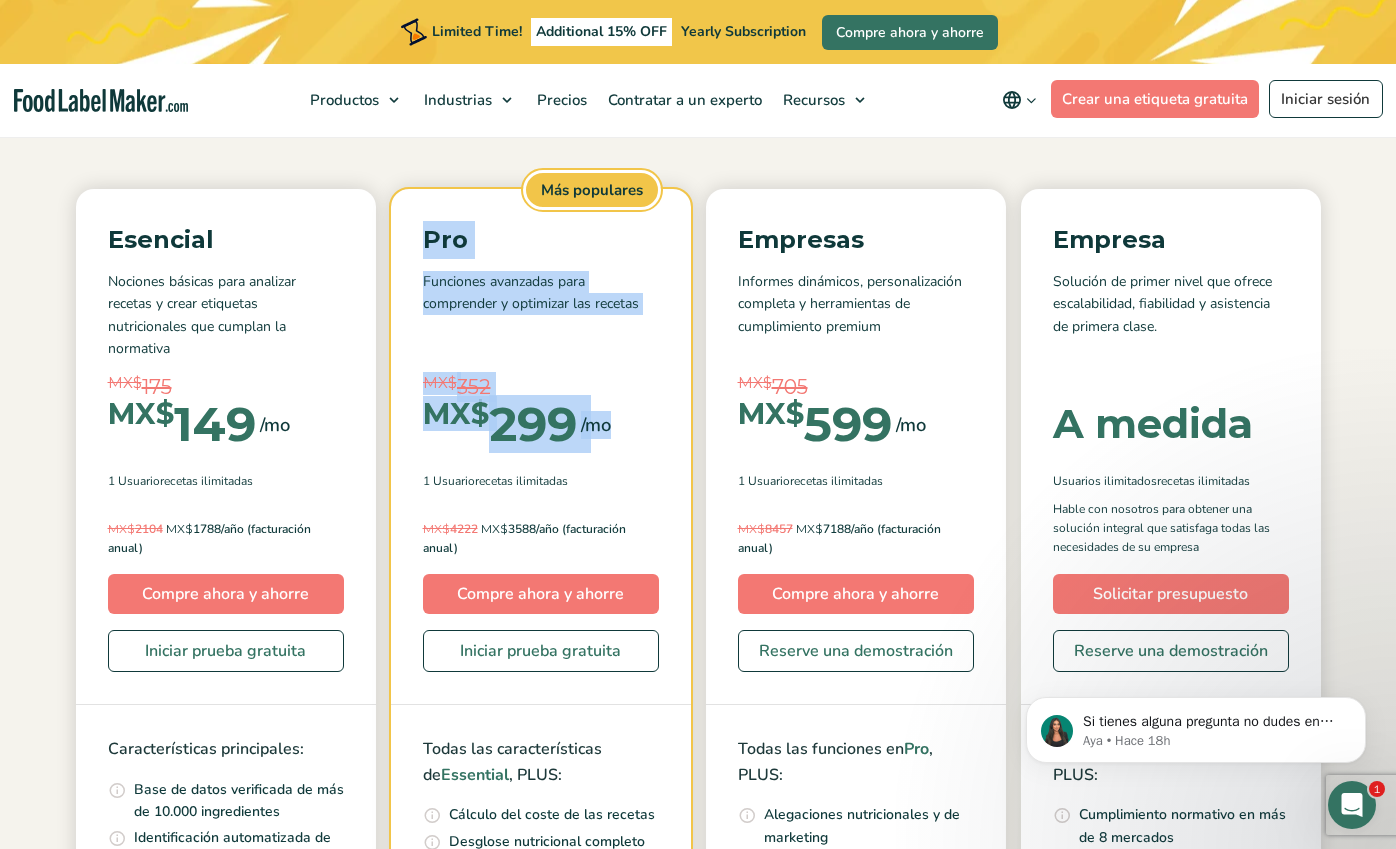 drag, startPoint x: 643, startPoint y: 466, endPoint x: 424, endPoint y: 239, distance: 315.42035 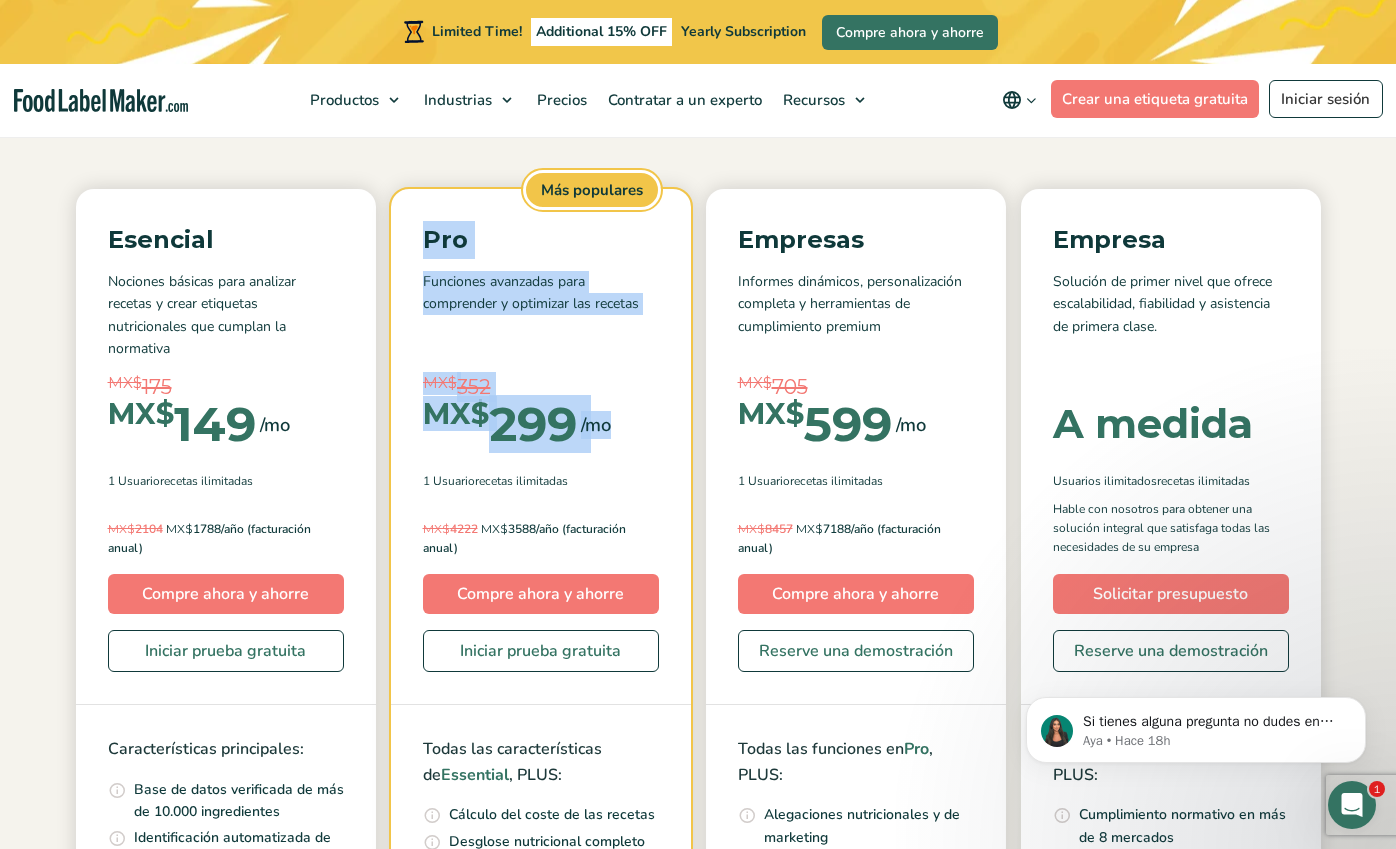 click on "Pro" at bounding box center (541, 240) 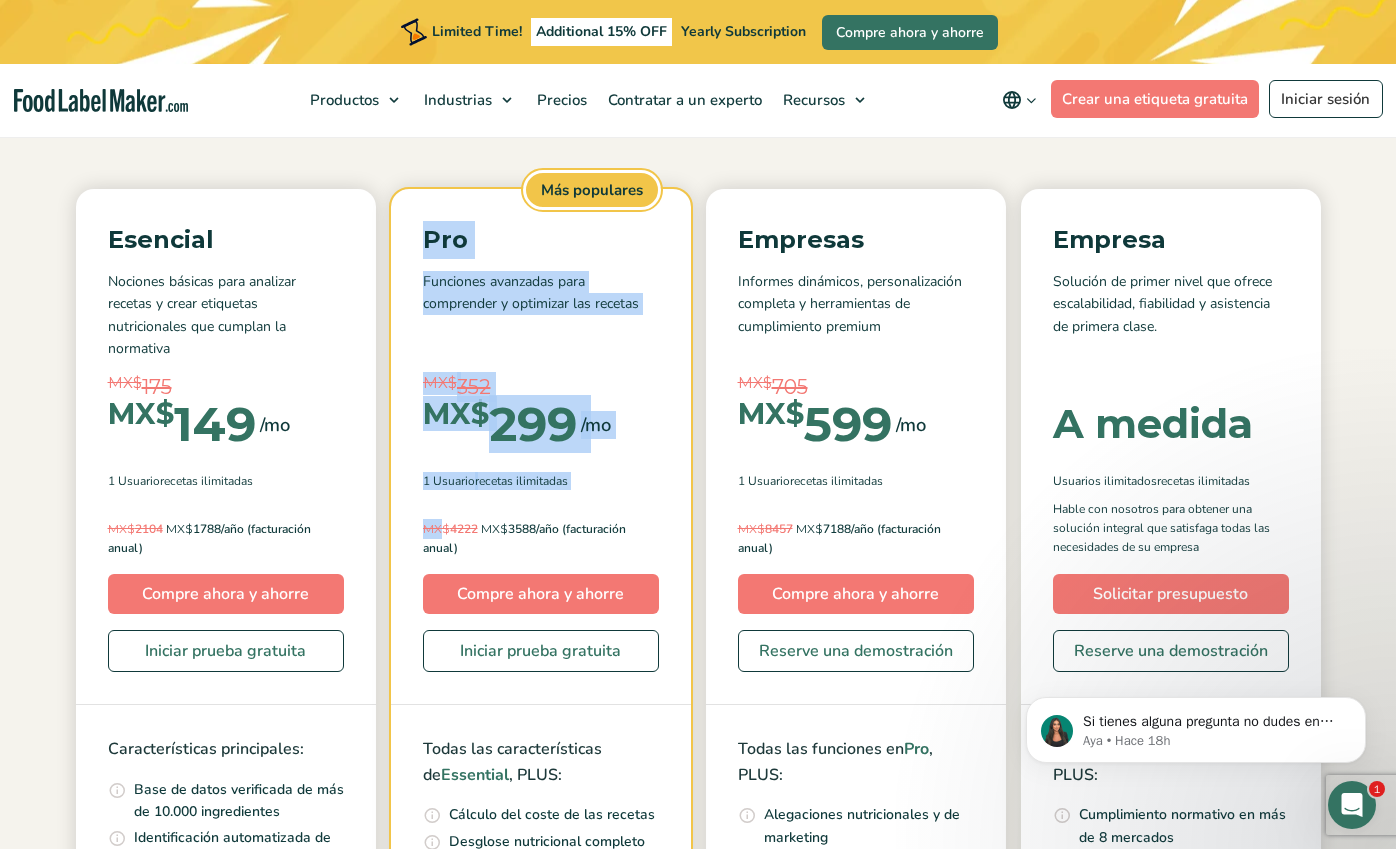 drag, startPoint x: 424, startPoint y: 239, endPoint x: 639, endPoint y: 509, distance: 345.1449 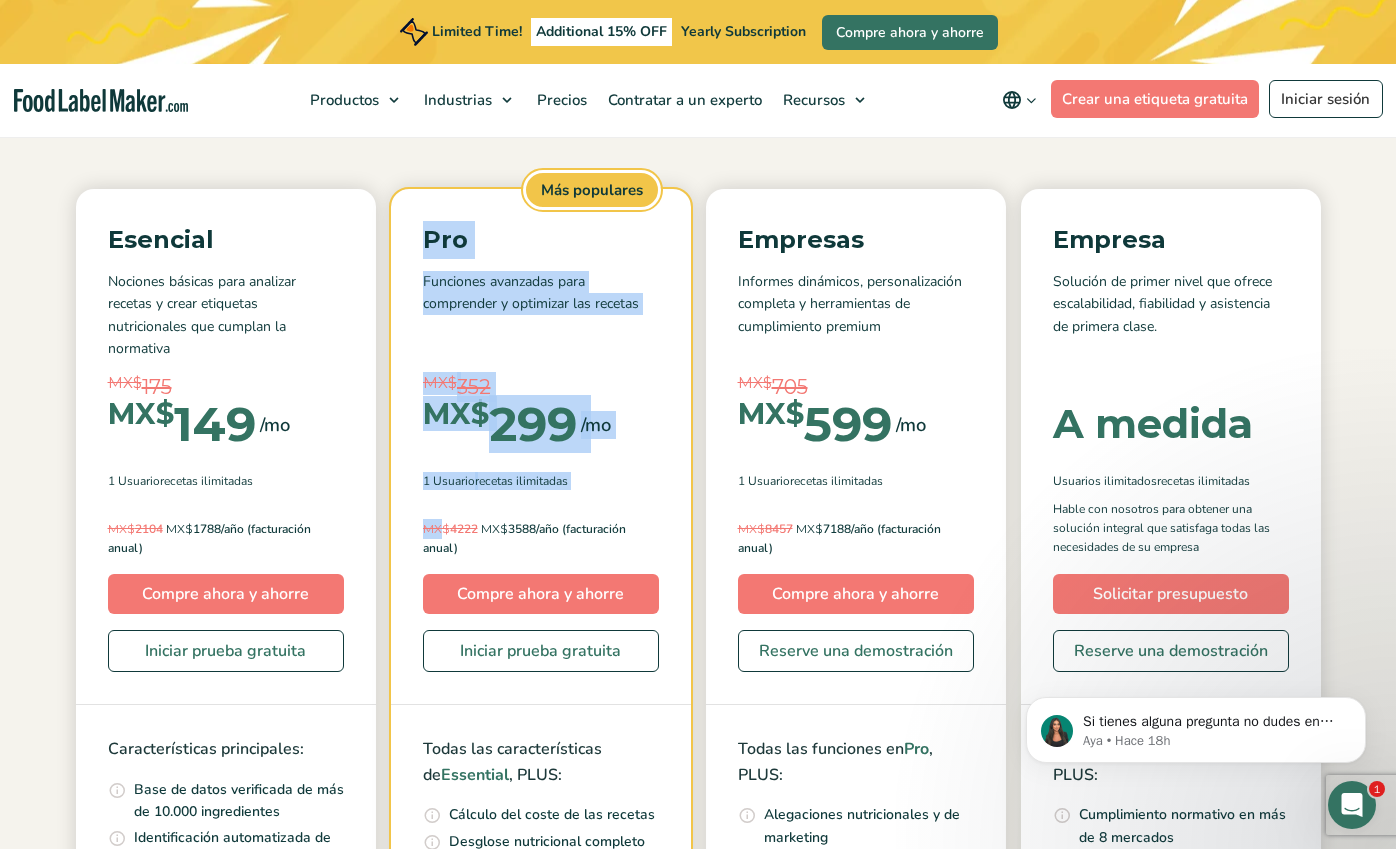 click on "MX$ 4222    MX$ 3588/año (facturación anual)
Ahorre  MX$ 3600 al año" at bounding box center [541, 529] 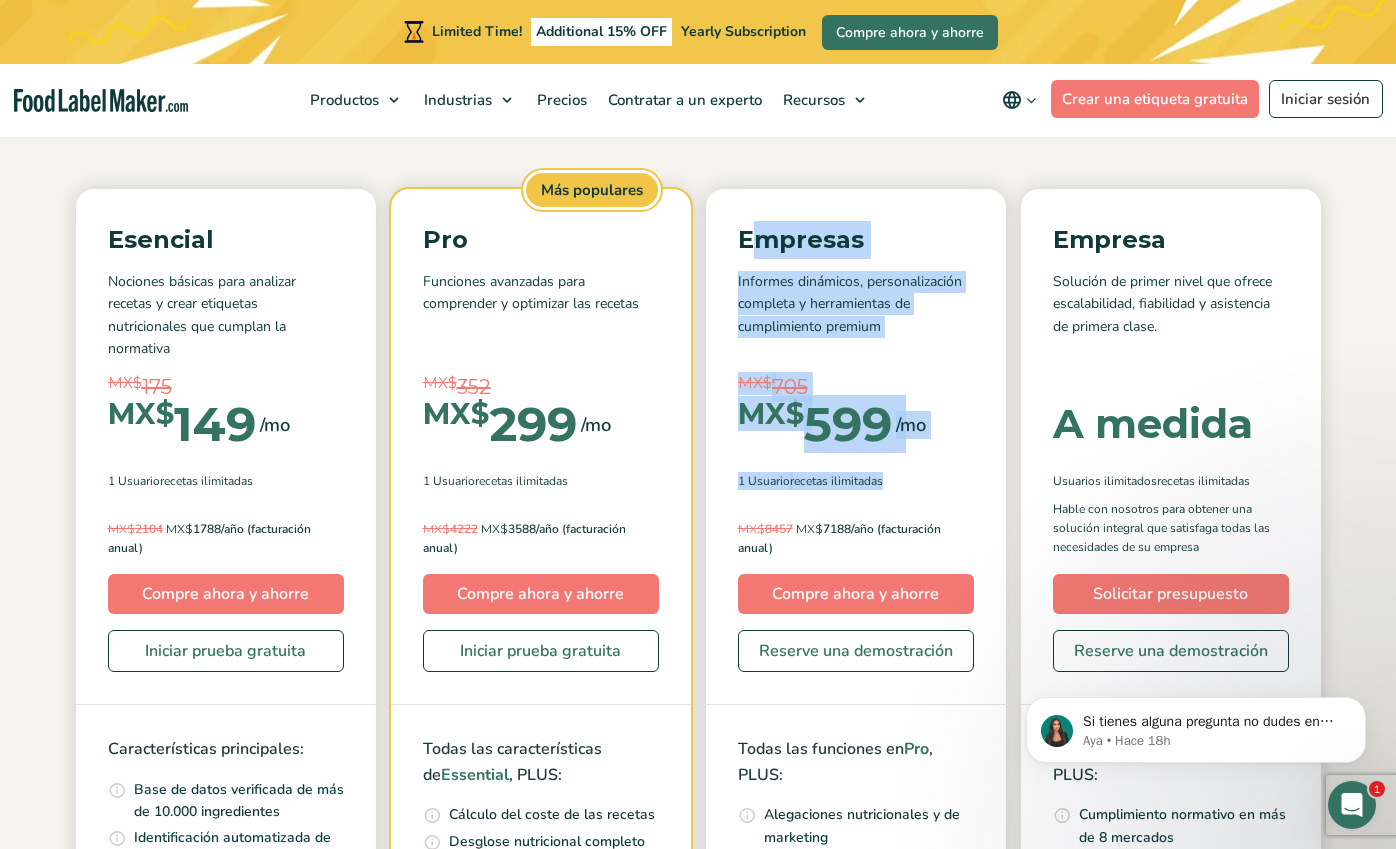 drag, startPoint x: 858, startPoint y: 500, endPoint x: 760, endPoint y: 230, distance: 287.2351 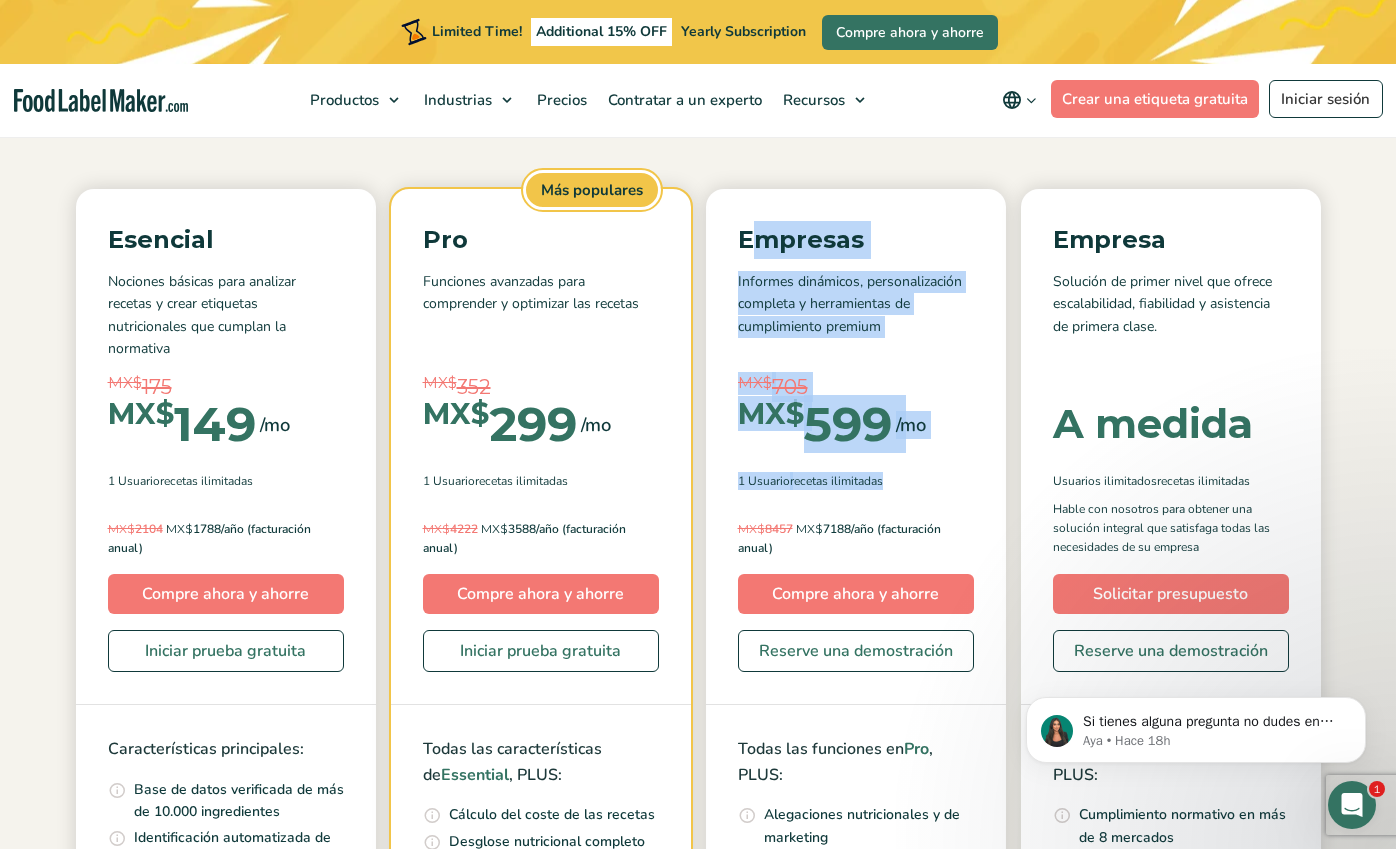 click on "Empresas" at bounding box center [856, 240] 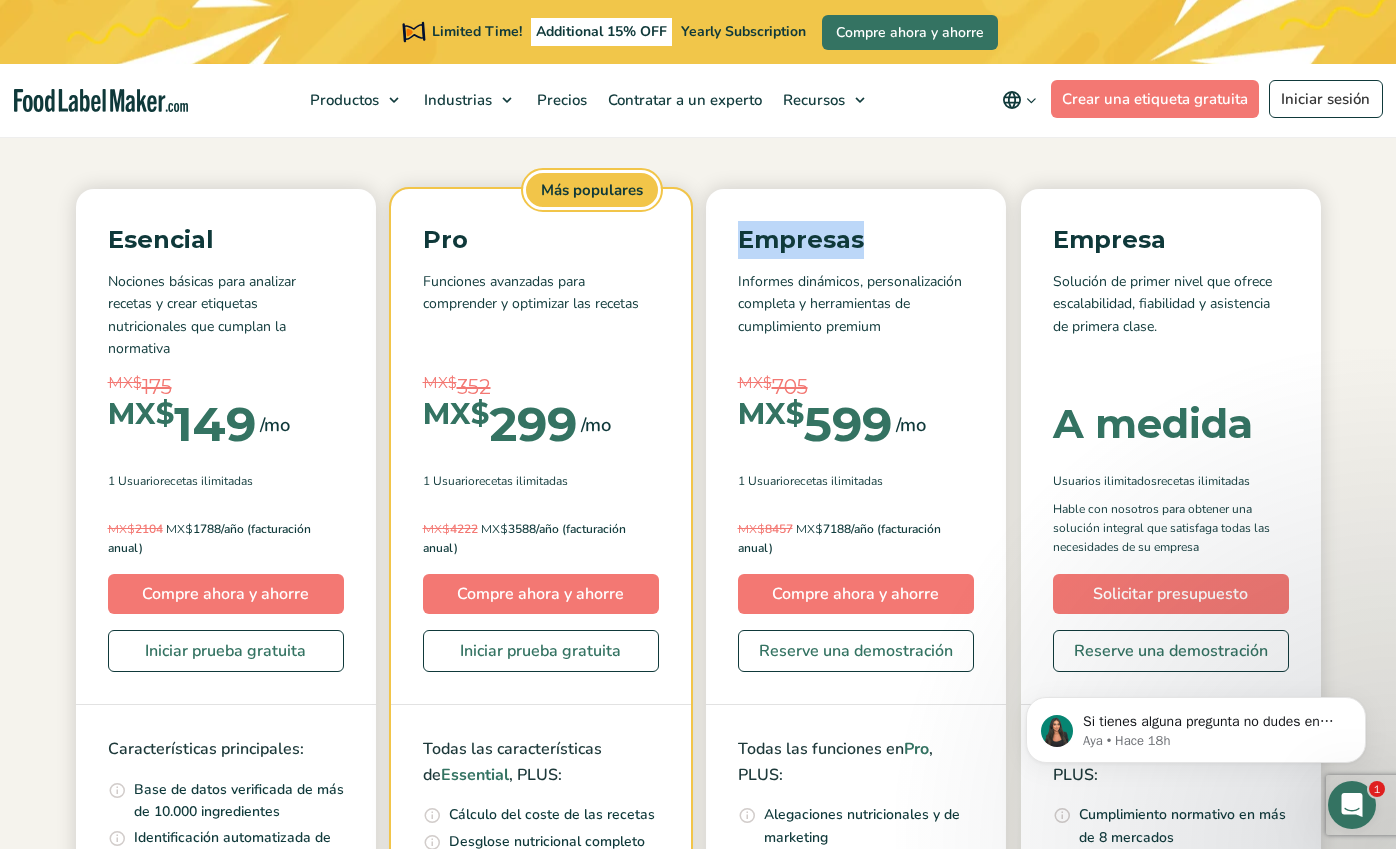 click on "Empresas" at bounding box center [856, 240] 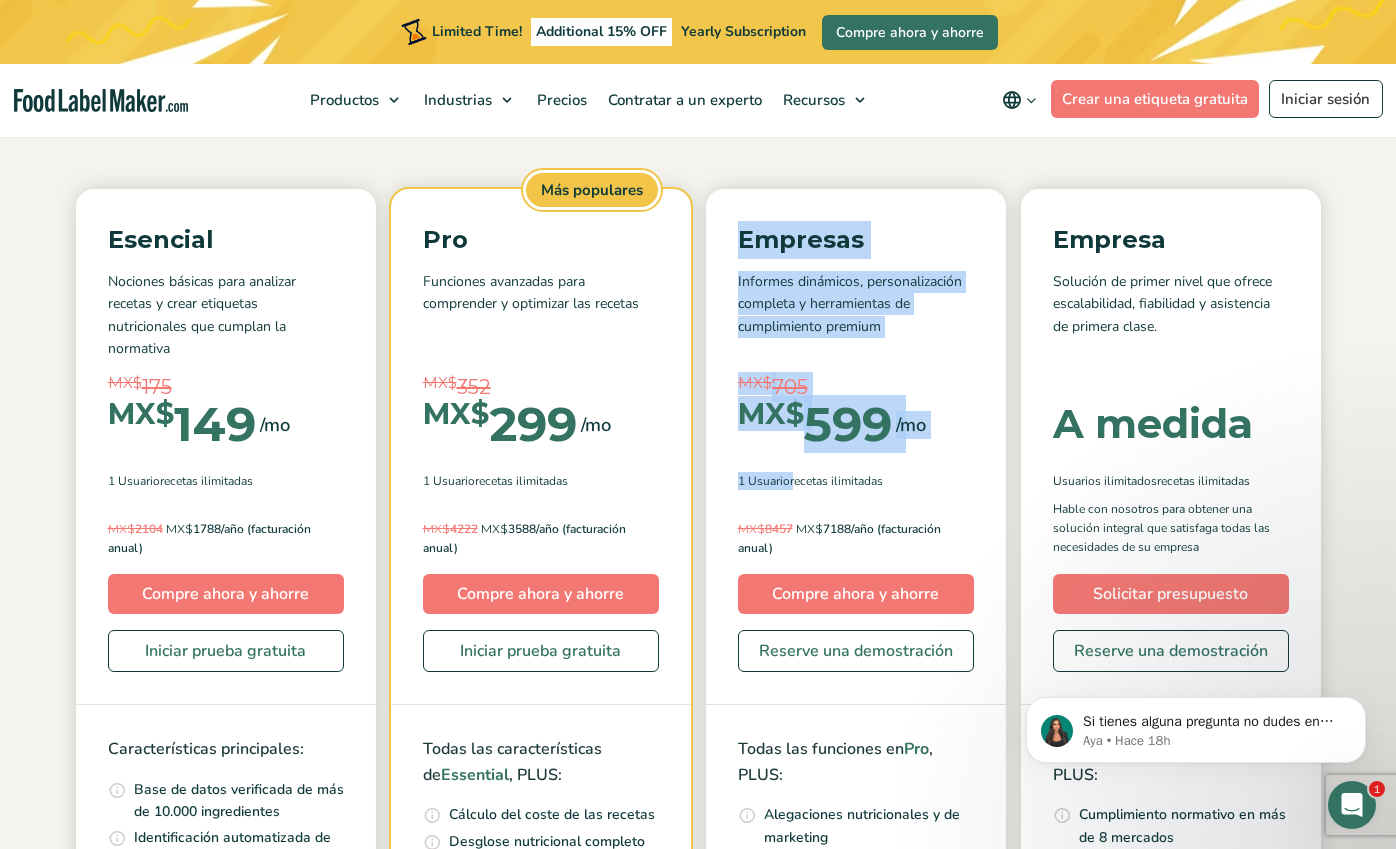 drag, startPoint x: 760, startPoint y: 230, endPoint x: 778, endPoint y: 492, distance: 262.61758 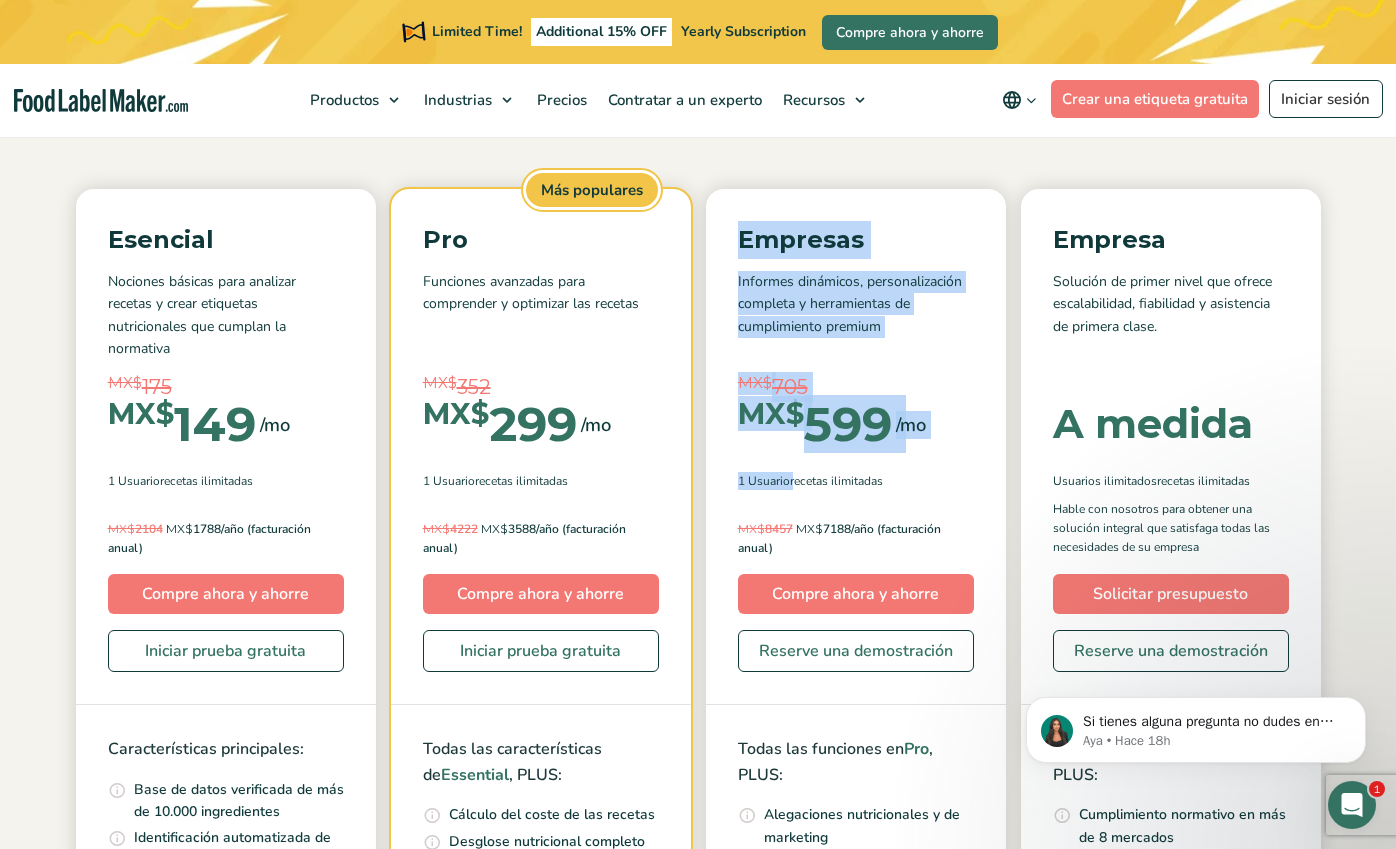 click on "Empresas
Informes dinámicos, personalización completa y herramientas de cumplimiento premium
MX$ 705
MX$ 599
/mo
MX$ 1199
/mo
1 Usuario                                                      Recetas ilimitadas
Facturación mensual. Cancelar en cualquier momento
MX$ 8457    MX$ Ahorre  MX$ 7200 al año" at bounding box center (856, 447) 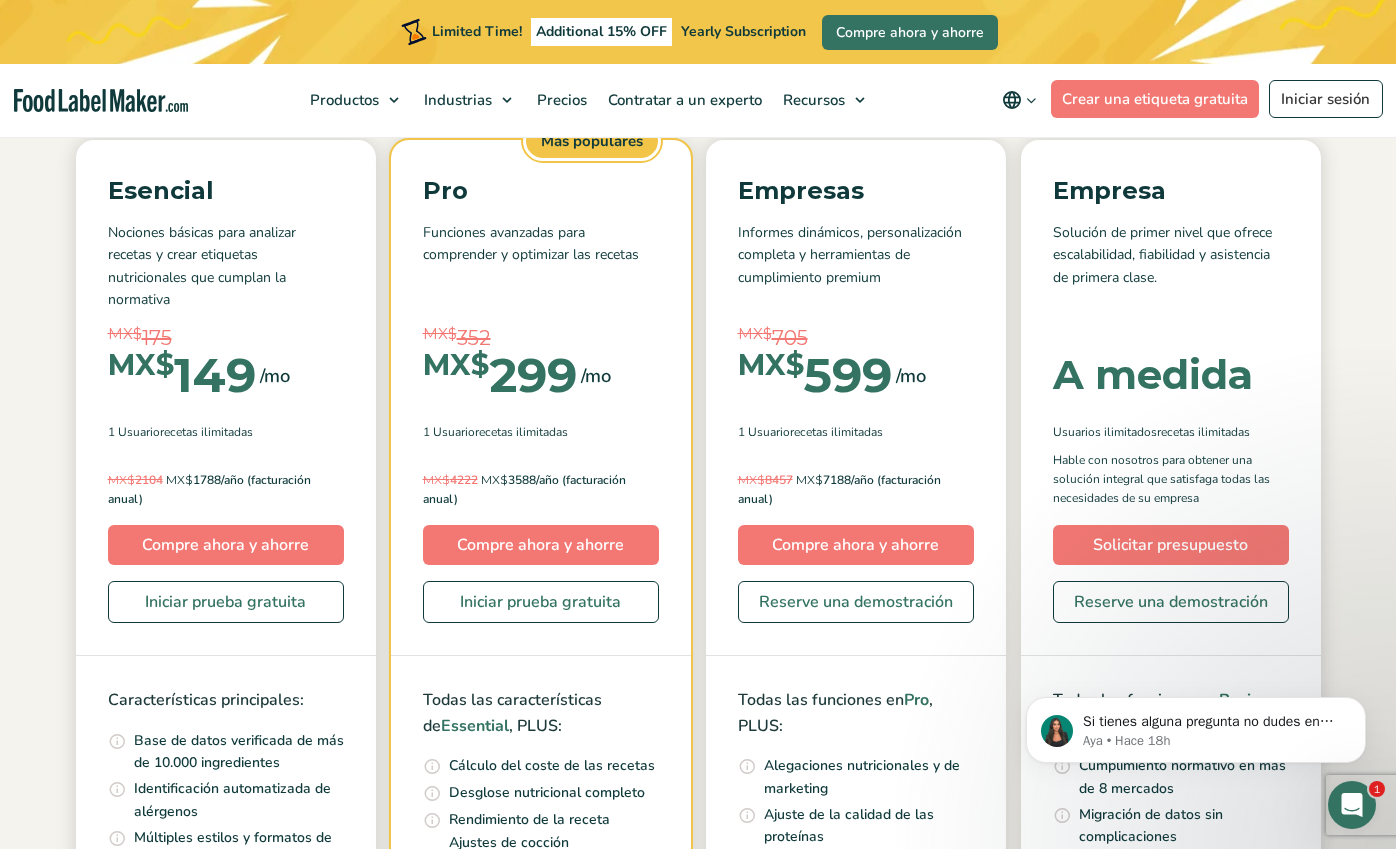 scroll, scrollTop: 294, scrollLeft: 0, axis: vertical 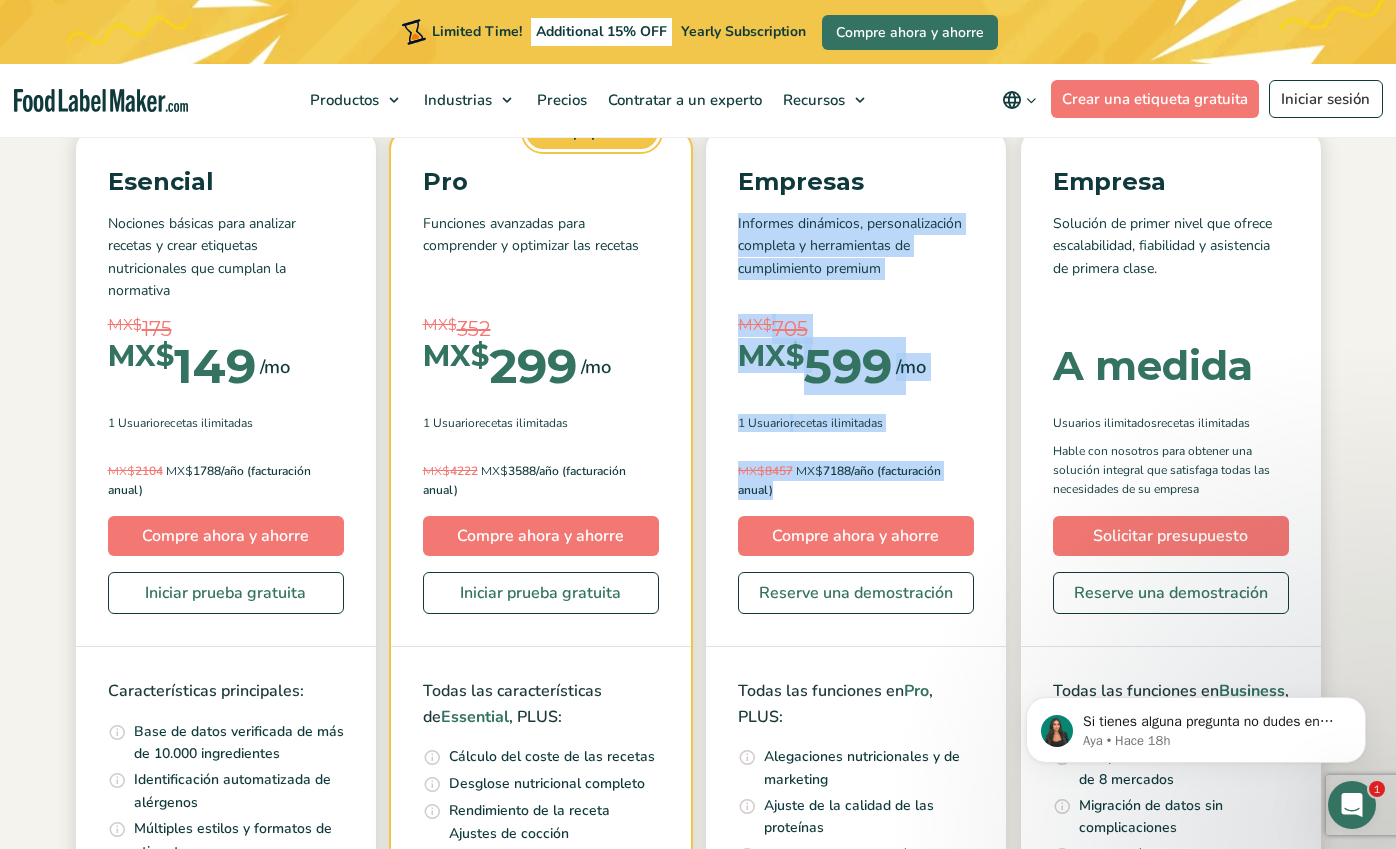 drag, startPoint x: 804, startPoint y: 482, endPoint x: 757, endPoint y: 201, distance: 284.9035 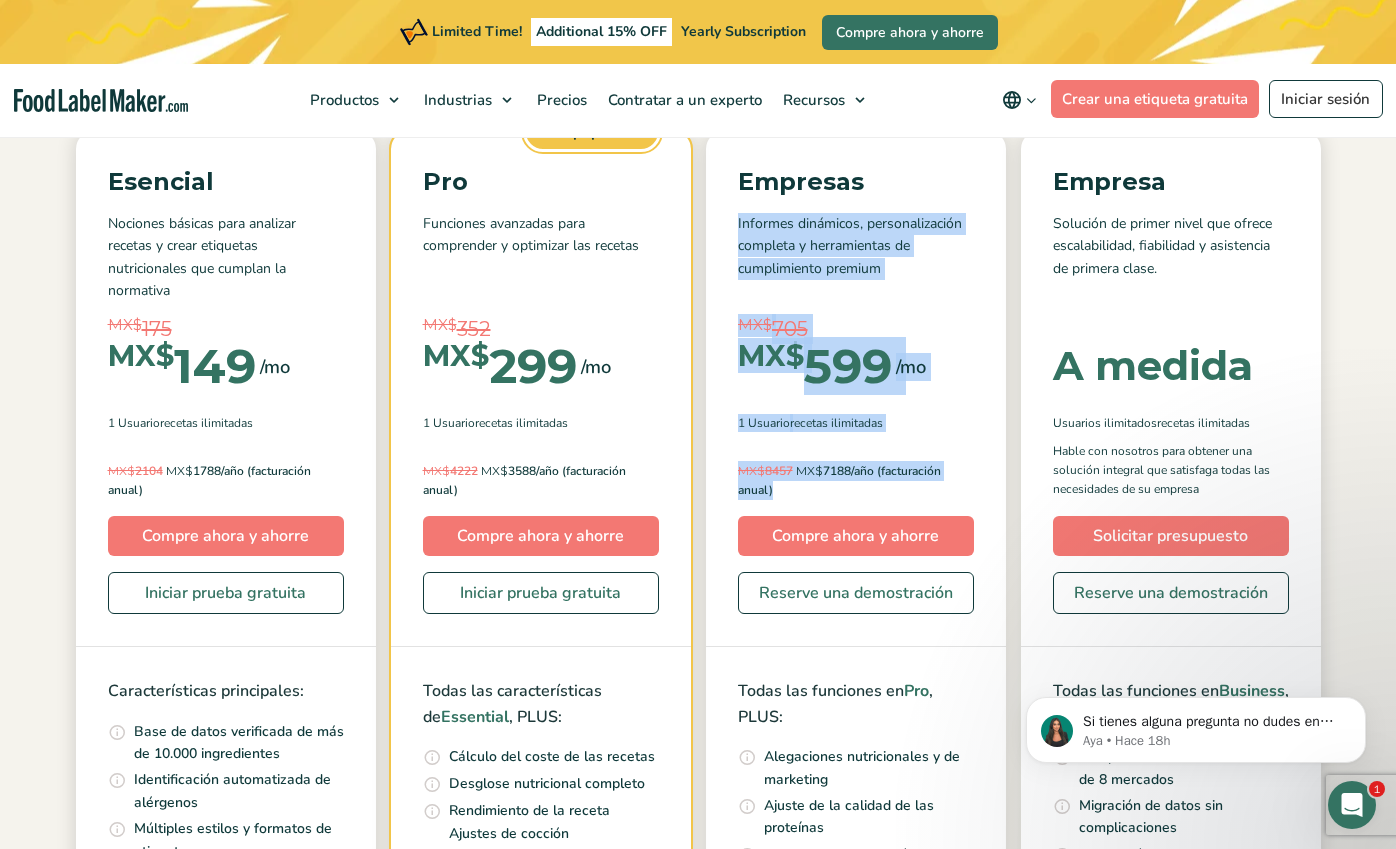 click on "Empresas
Informes dinámicos, personalización completa y herramientas de cumplimiento premium
MX$ 705
MX$ 599
/mo
MX$ 1199
/mo
1 Usuario                                                      Recetas ilimitadas
Facturación mensual. Cancelar en cualquier momento
MX$ 8457    MX$ Ahorre  MX$ 7200 al año" at bounding box center (856, 389) 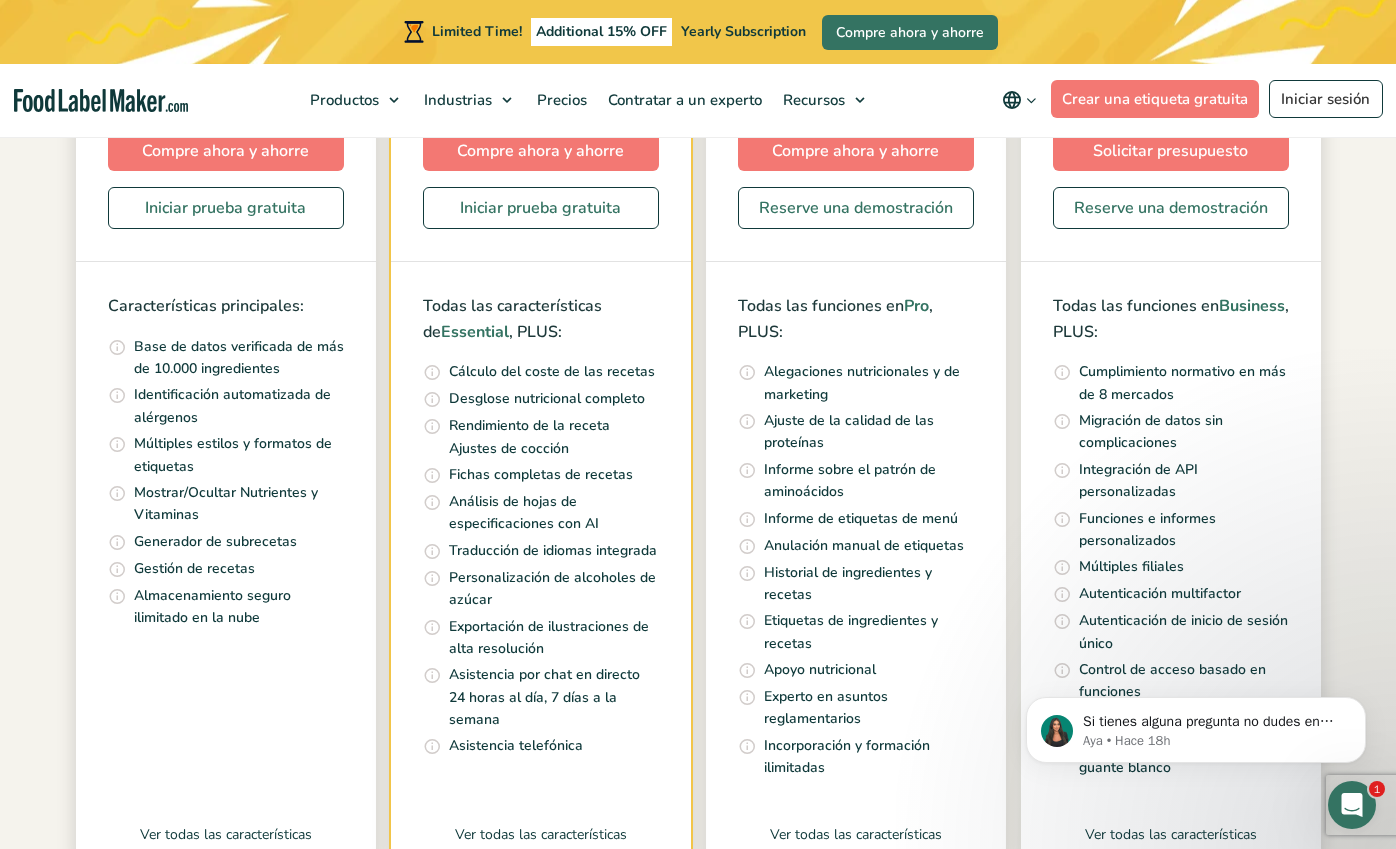 scroll, scrollTop: 693, scrollLeft: 0, axis: vertical 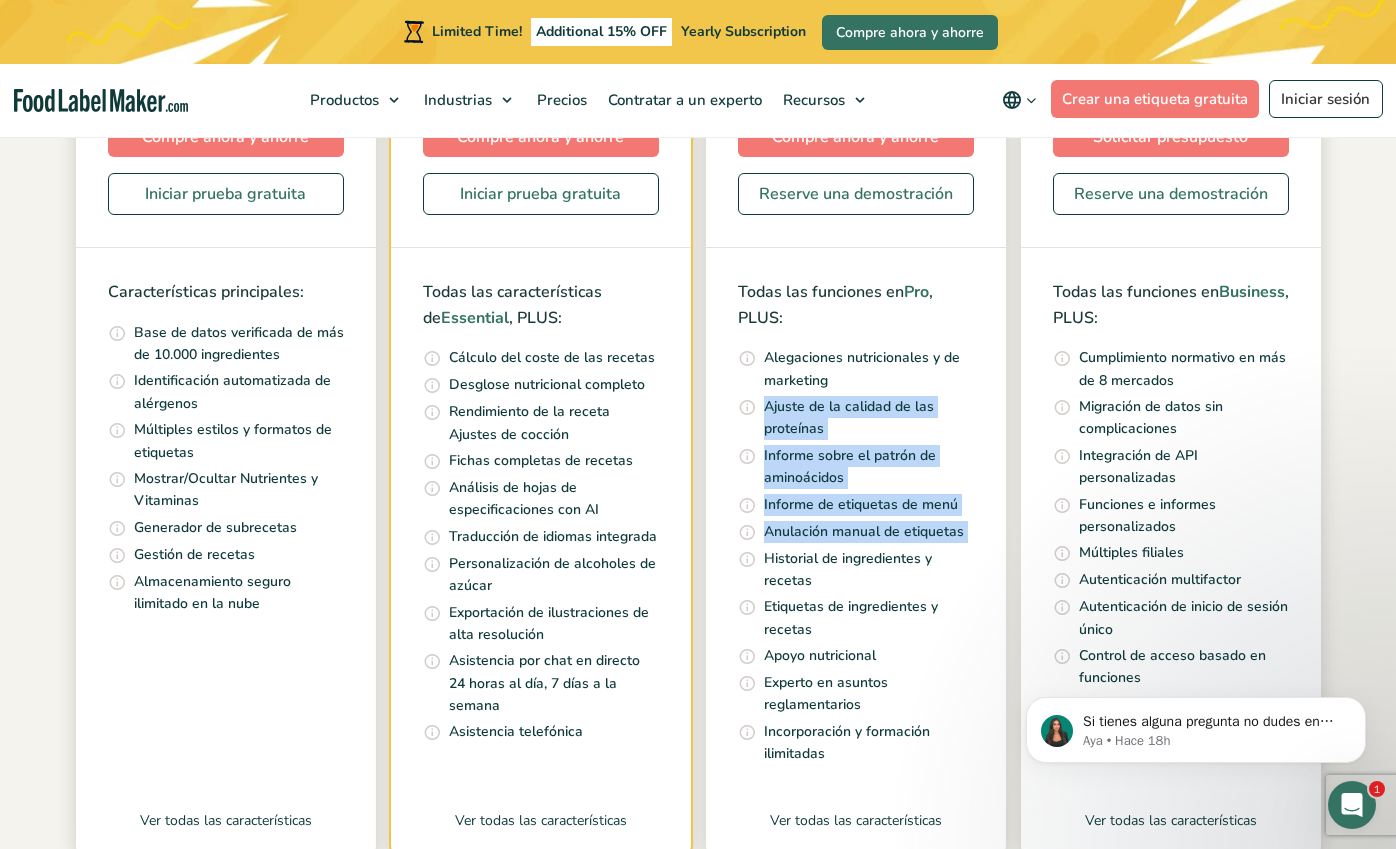 drag, startPoint x: 734, startPoint y: 410, endPoint x: 914, endPoint y: 549, distance: 227.42252 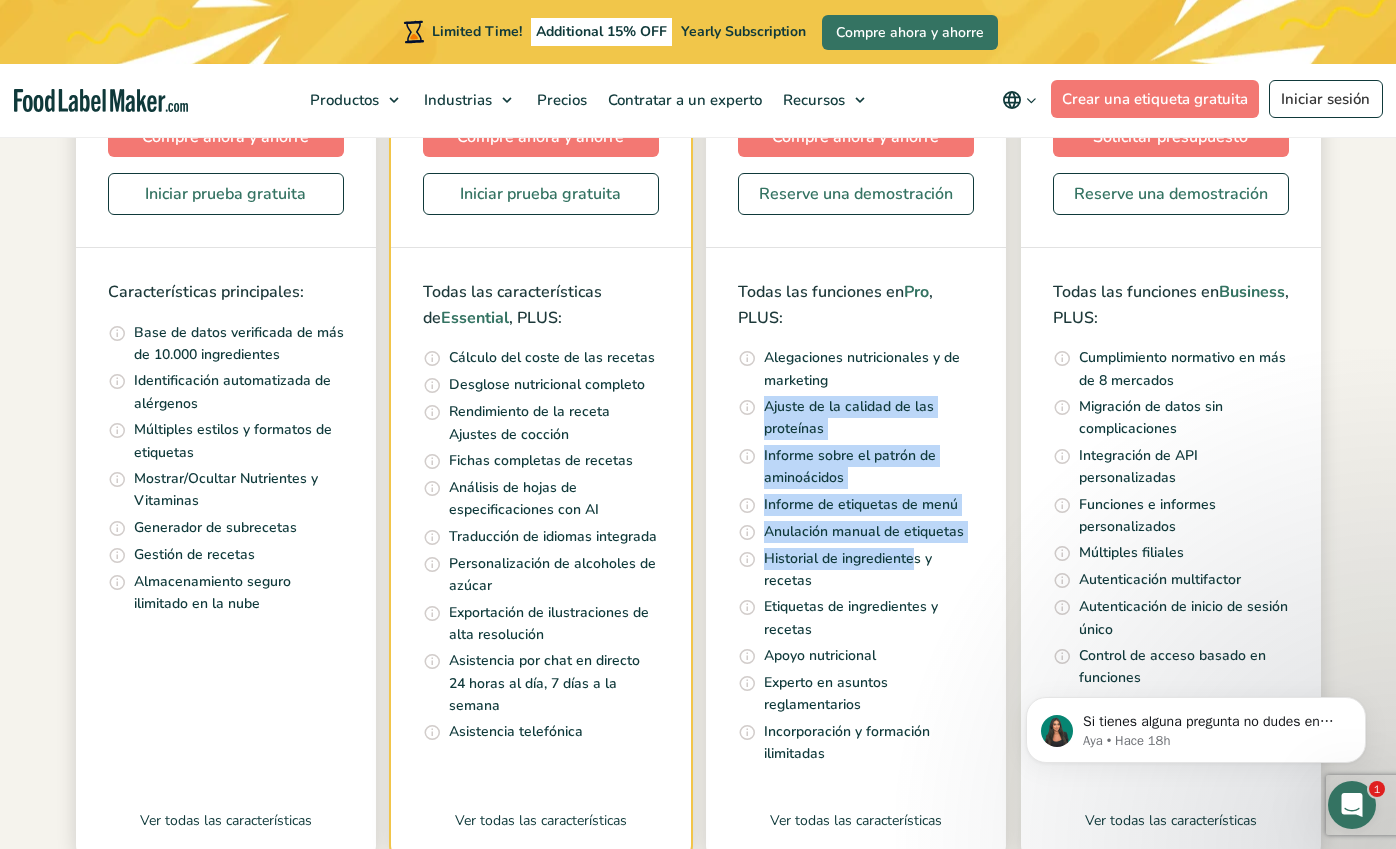 click on "Historial de ingredientes y recetas" at bounding box center (869, 570) 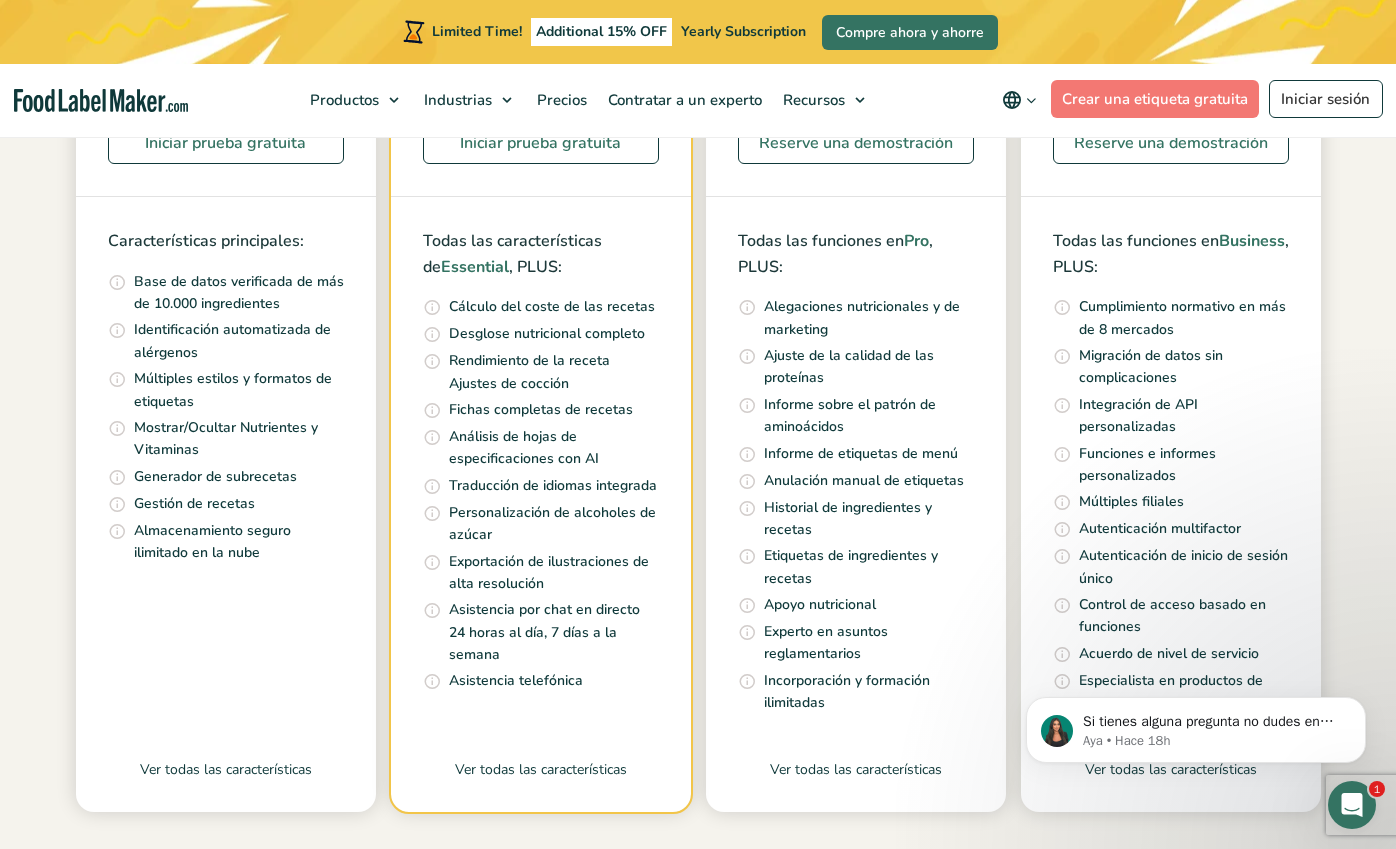 scroll, scrollTop: 746, scrollLeft: 0, axis: vertical 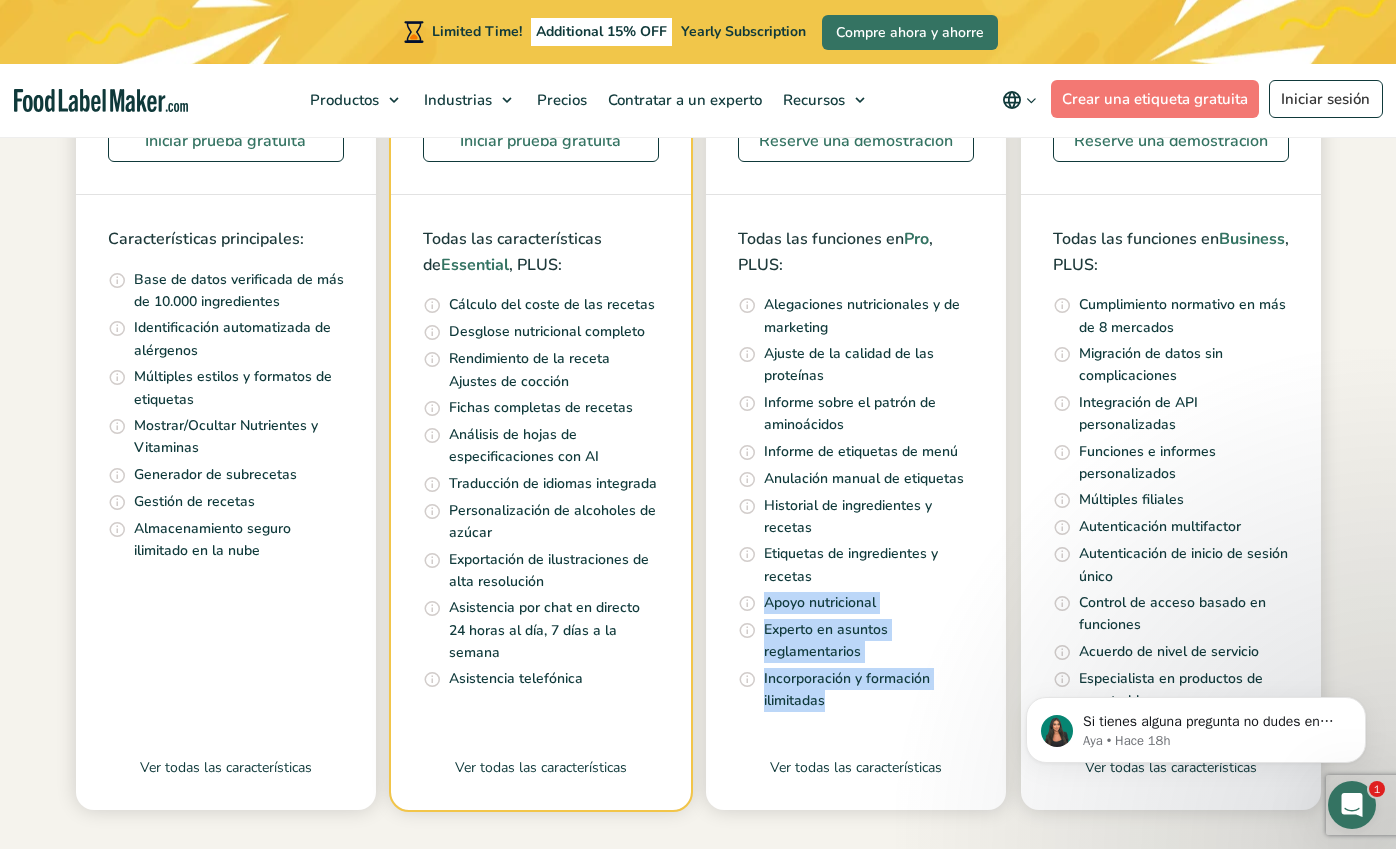 drag, startPoint x: 869, startPoint y: 728, endPoint x: 873, endPoint y: 579, distance: 149.05368 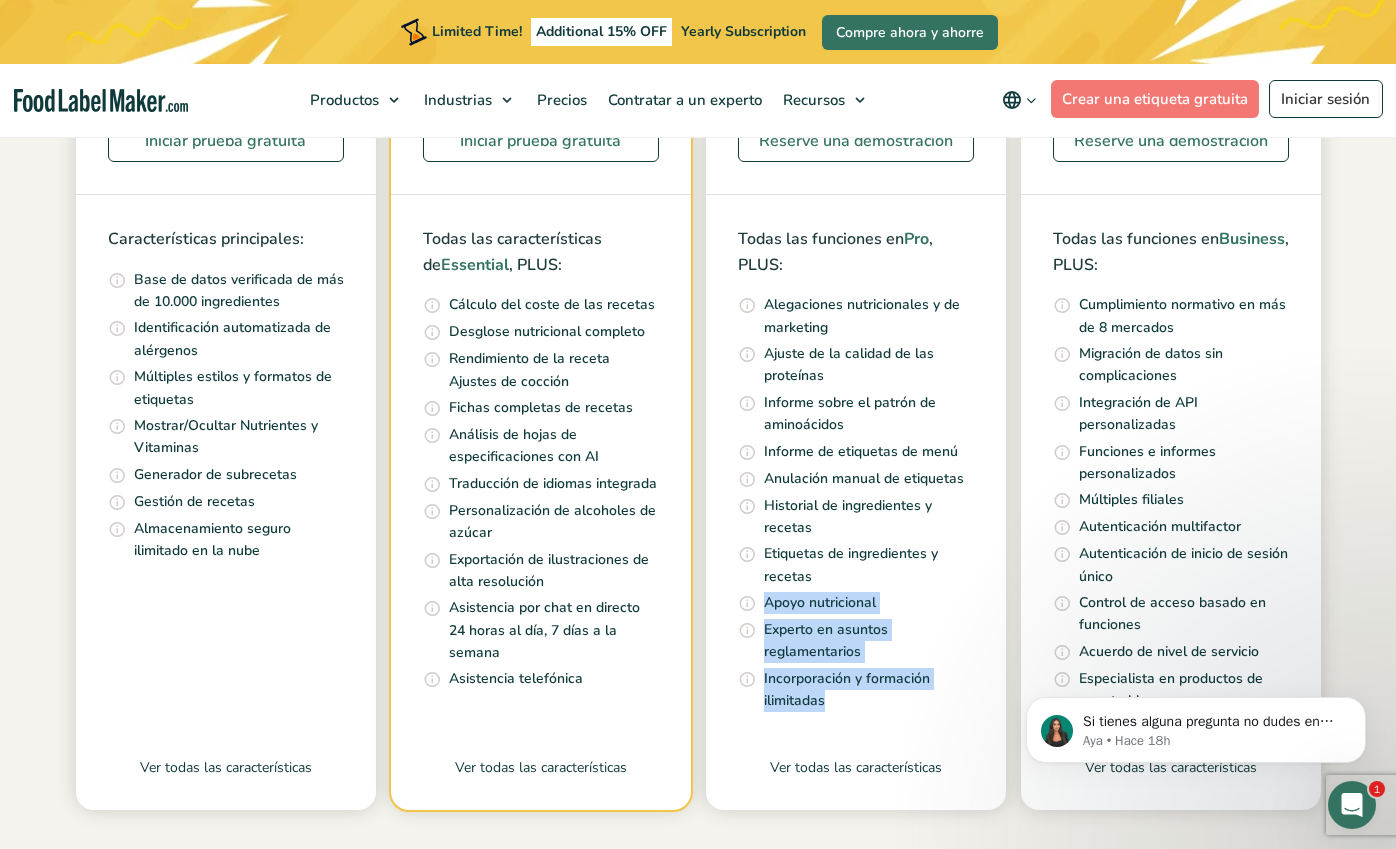 click on "Etiquetas de ingredientes y recetas" at bounding box center [869, 565] 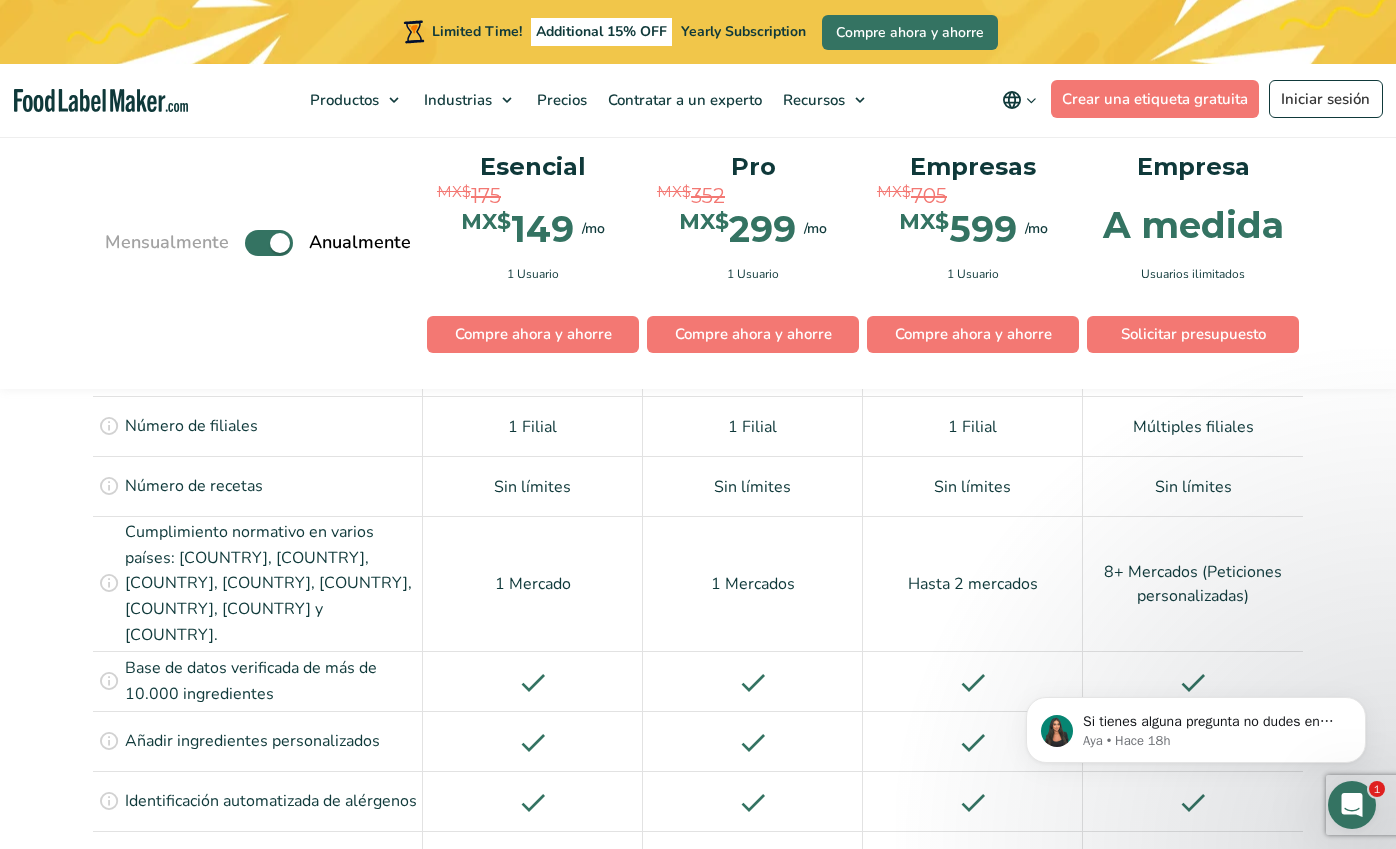 scroll, scrollTop: 1837, scrollLeft: 0, axis: vertical 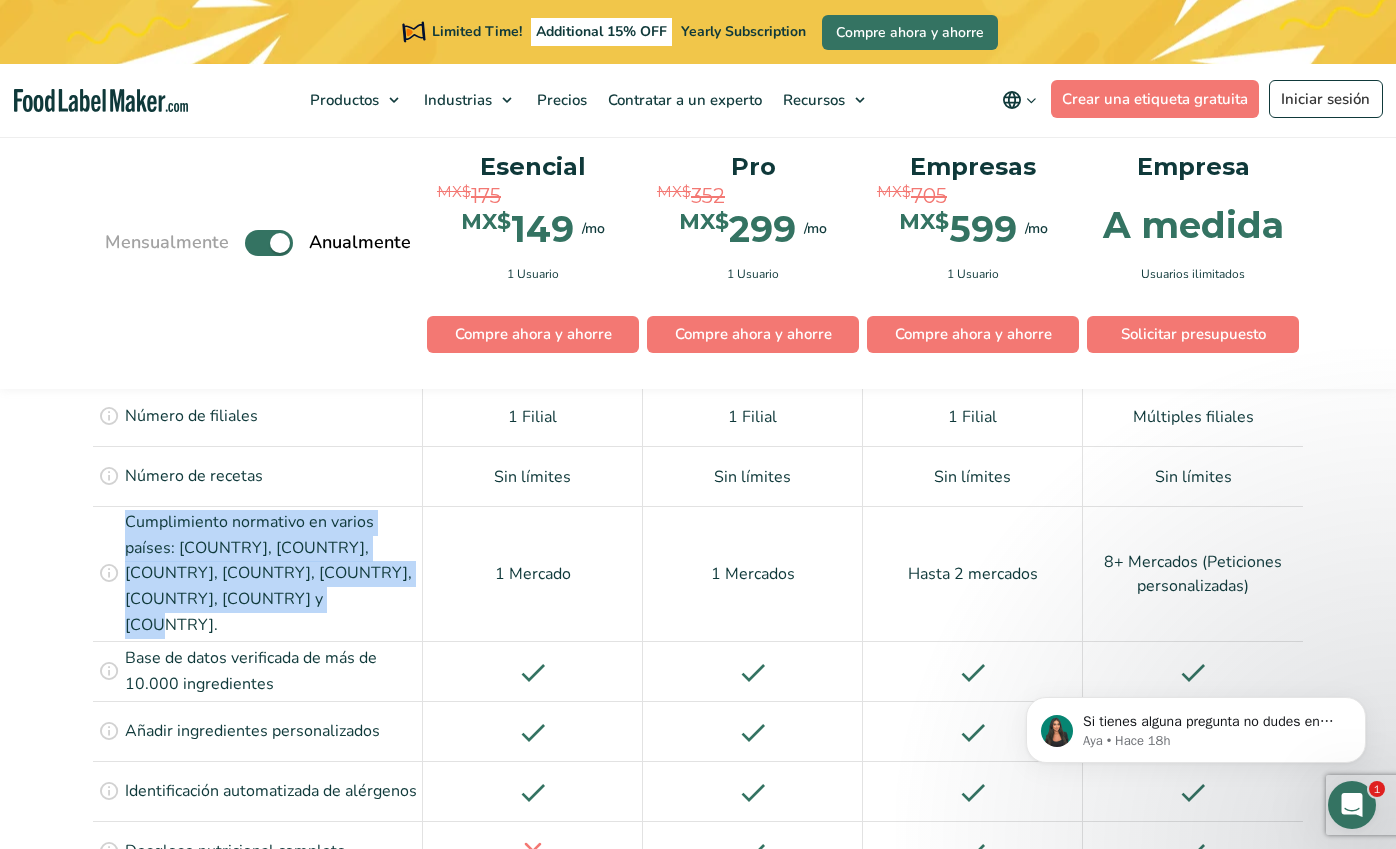 drag, startPoint x: 78, startPoint y: 529, endPoint x: 352, endPoint y: 605, distance: 284.34485 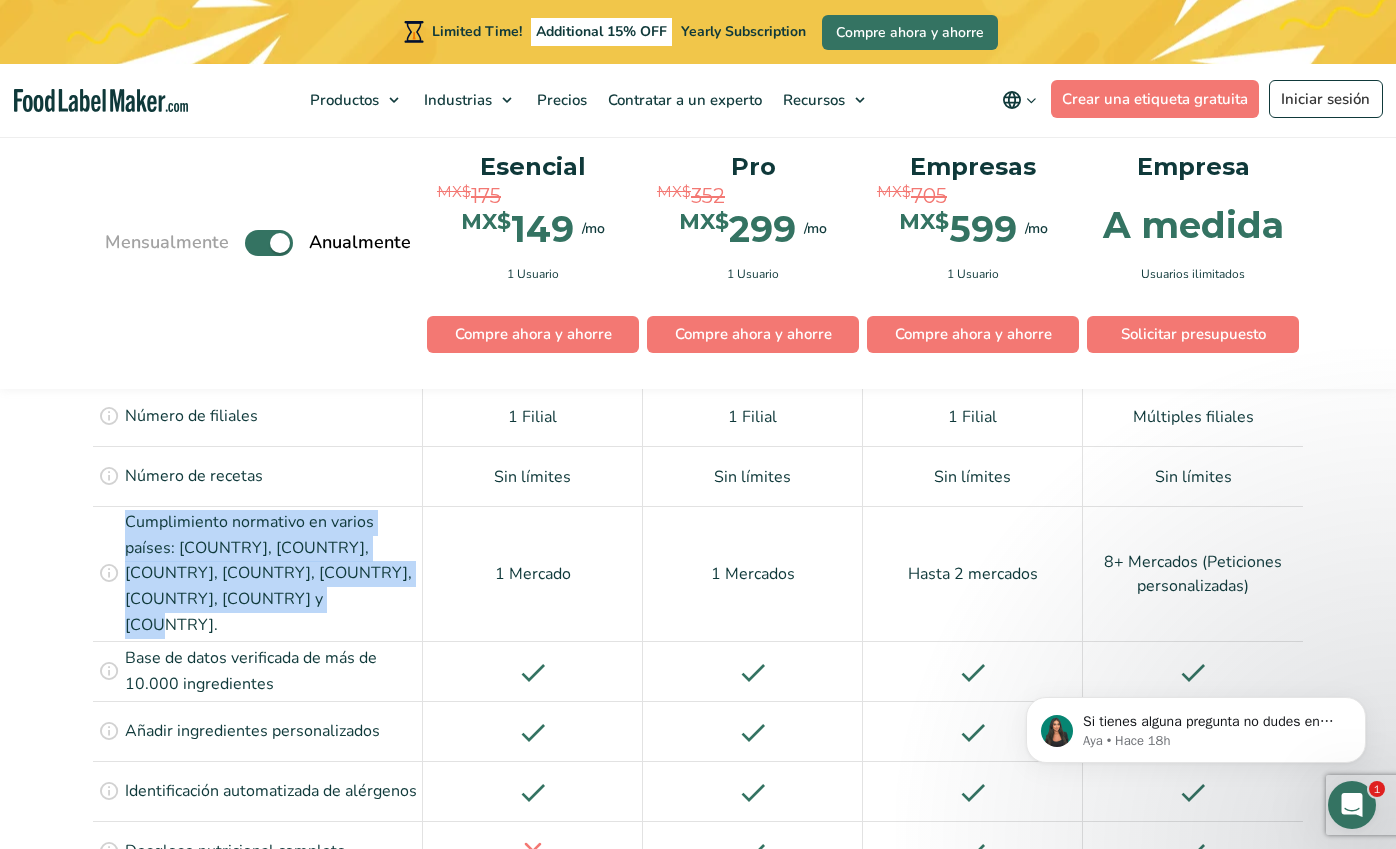 click on "Cumplimiento normativo en varios países: EE.UU., Canadá, México, Reino Unido, UE, Australia, Nueva Zelanda y Oriente Medio." at bounding box center [271, 574] 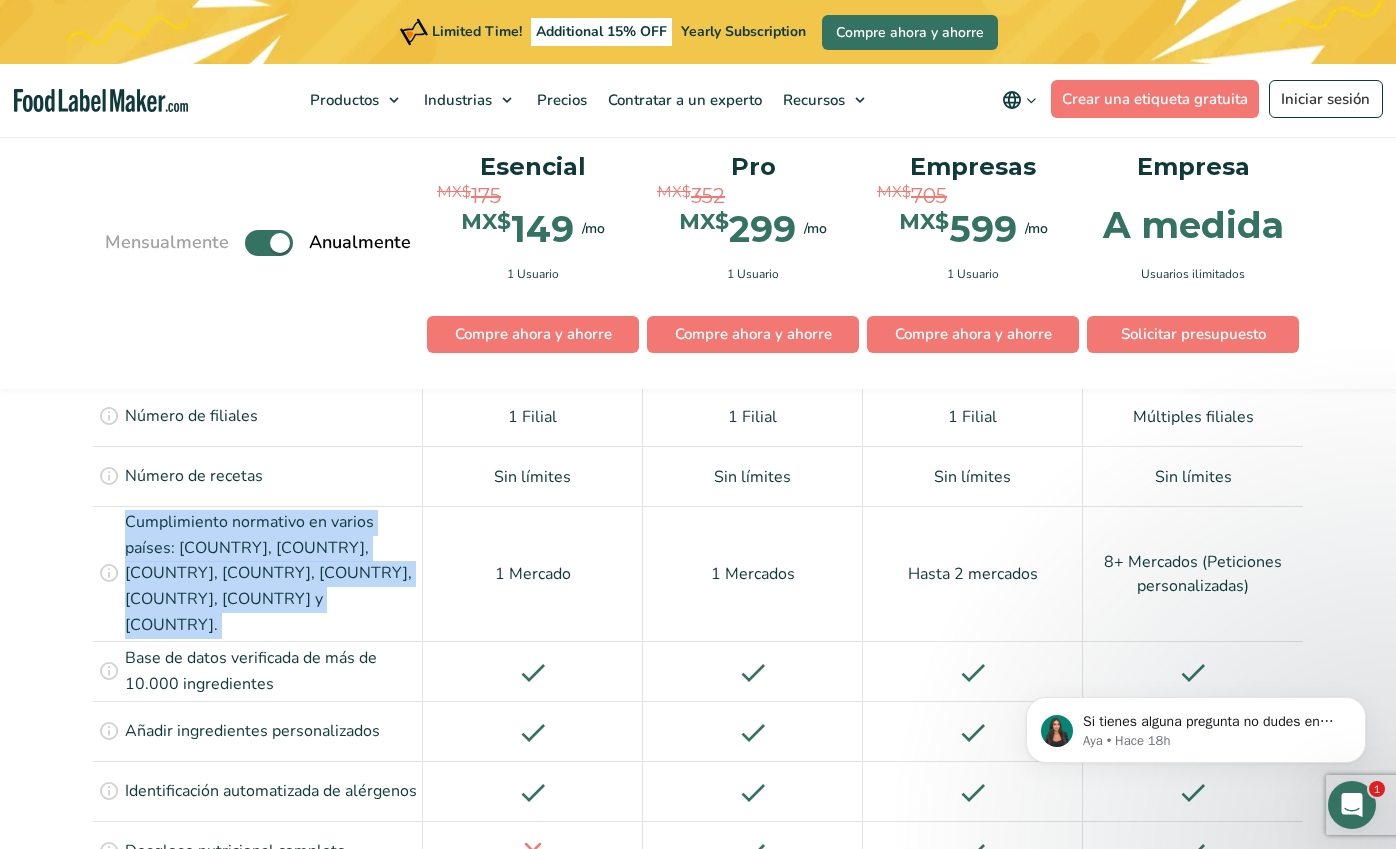 drag, startPoint x: 352, startPoint y: 605, endPoint x: 51, endPoint y: 539, distance: 308.15094 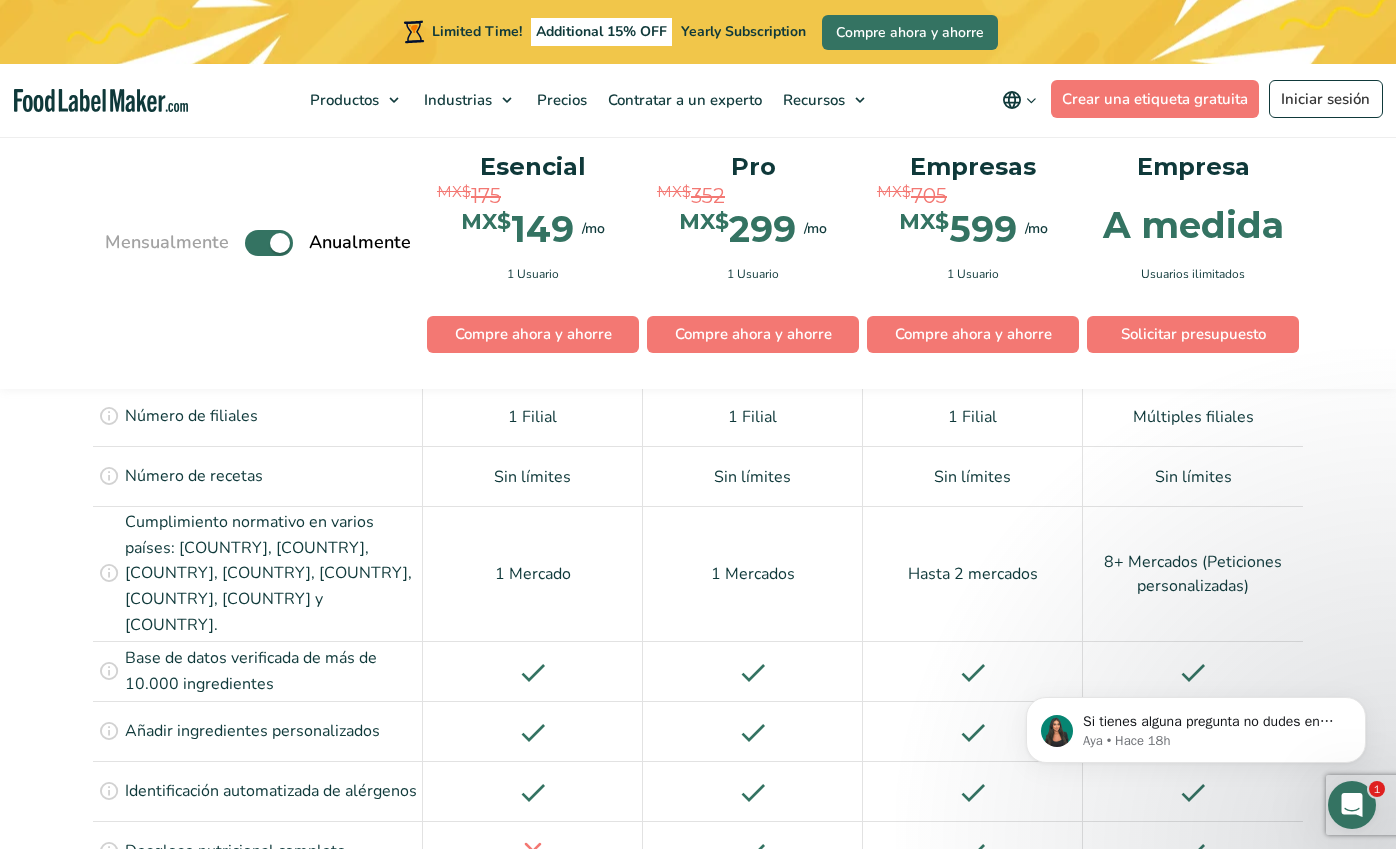 click on "Ver todas las características
Mensualmente
Toggle
Anualmente
(6 meses gratis + 2 consultas nutricionales gratuitas)
Esencial
MX$ 175
MX$ 149
/mo
MX$ 299
/mo
1 Usuario
Compre ahora y ahorre
Comprar ahora" at bounding box center (698, 1801) 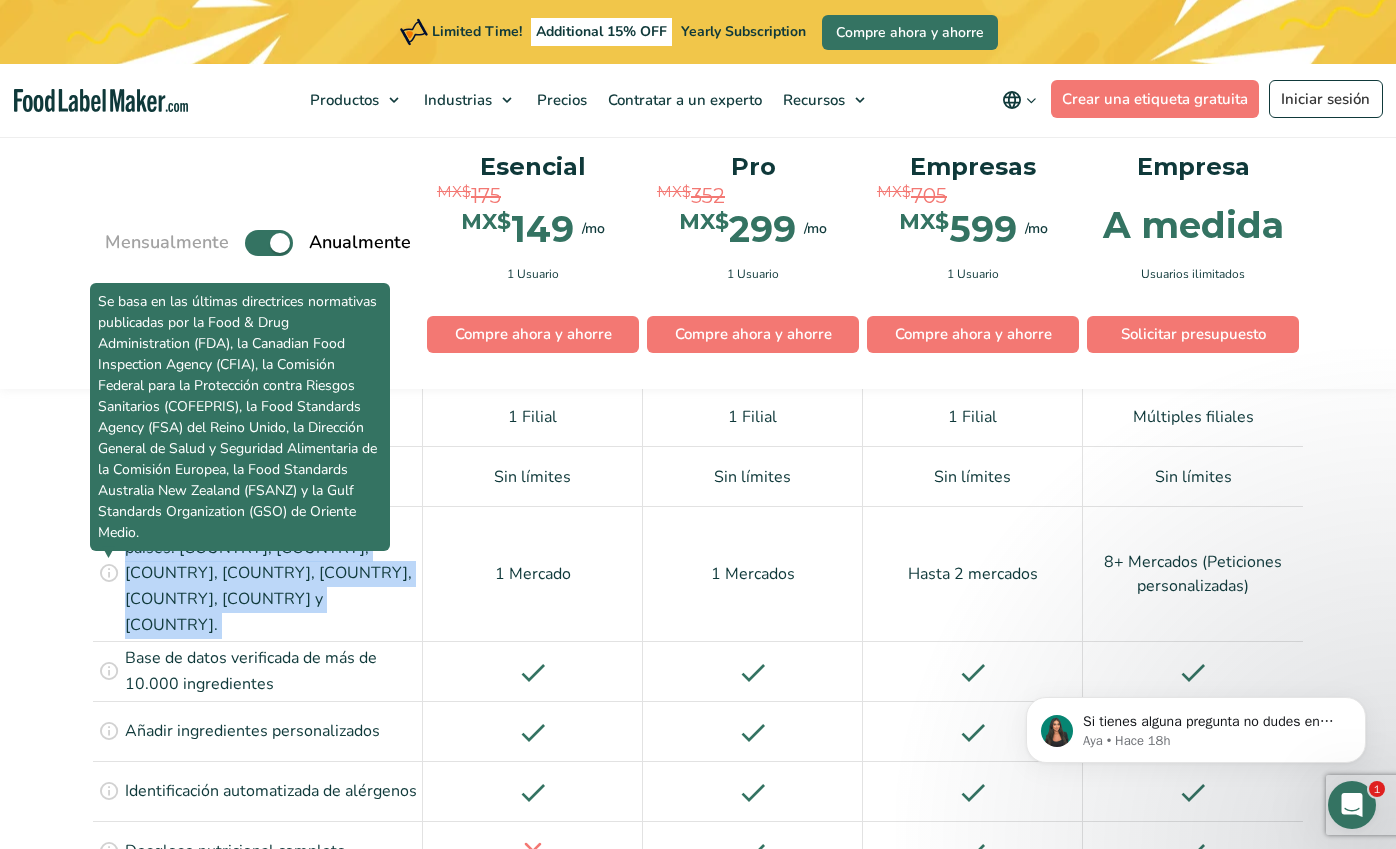 drag, startPoint x: 51, startPoint y: 539, endPoint x: 280, endPoint y: 611, distance: 240.05208 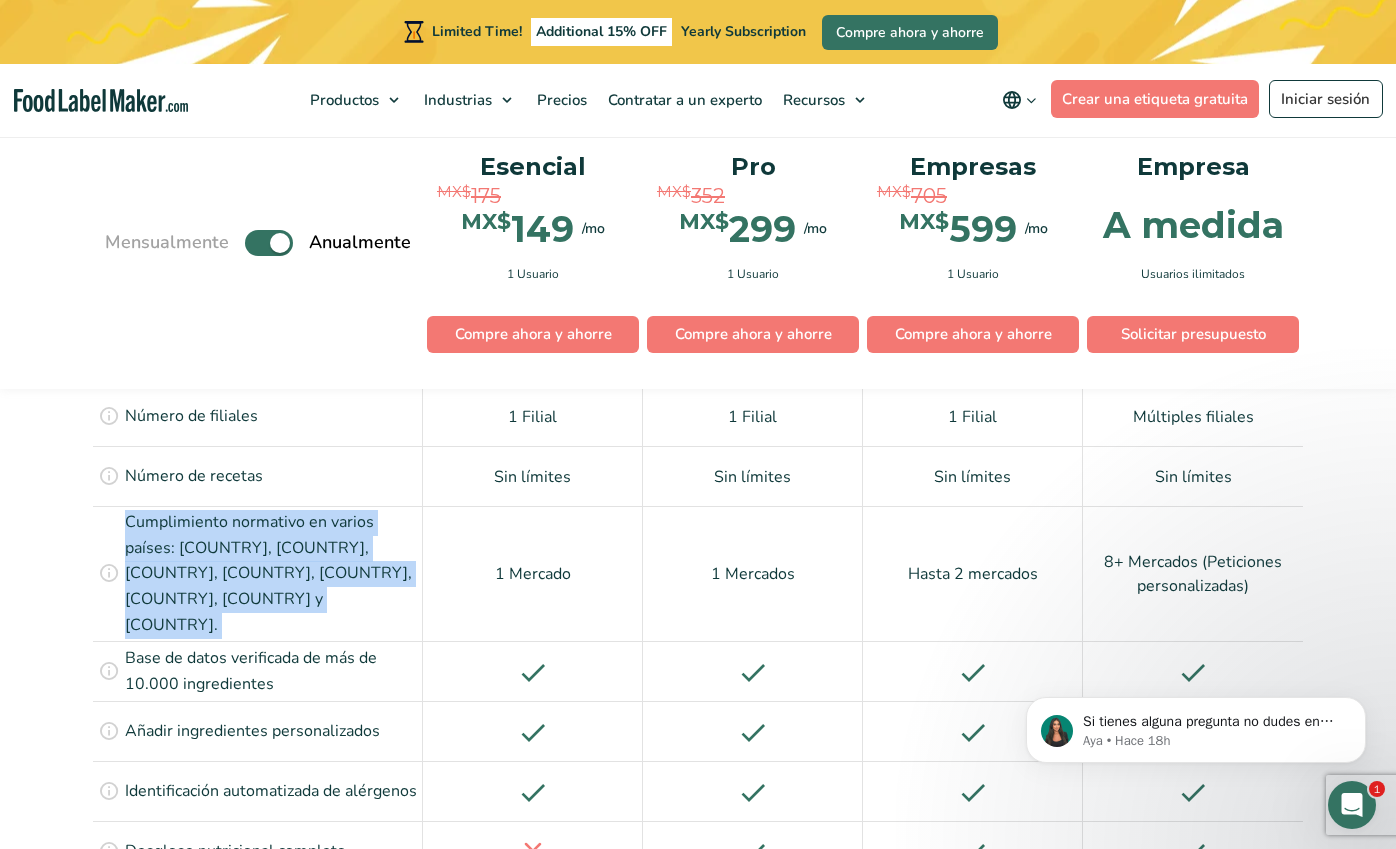 click on "Cumplimiento normativo en varios países: EE.UU., Canadá, México, Reino Unido, UE, Australia, Nueva Zelanda y Oriente Medio." at bounding box center [271, 574] 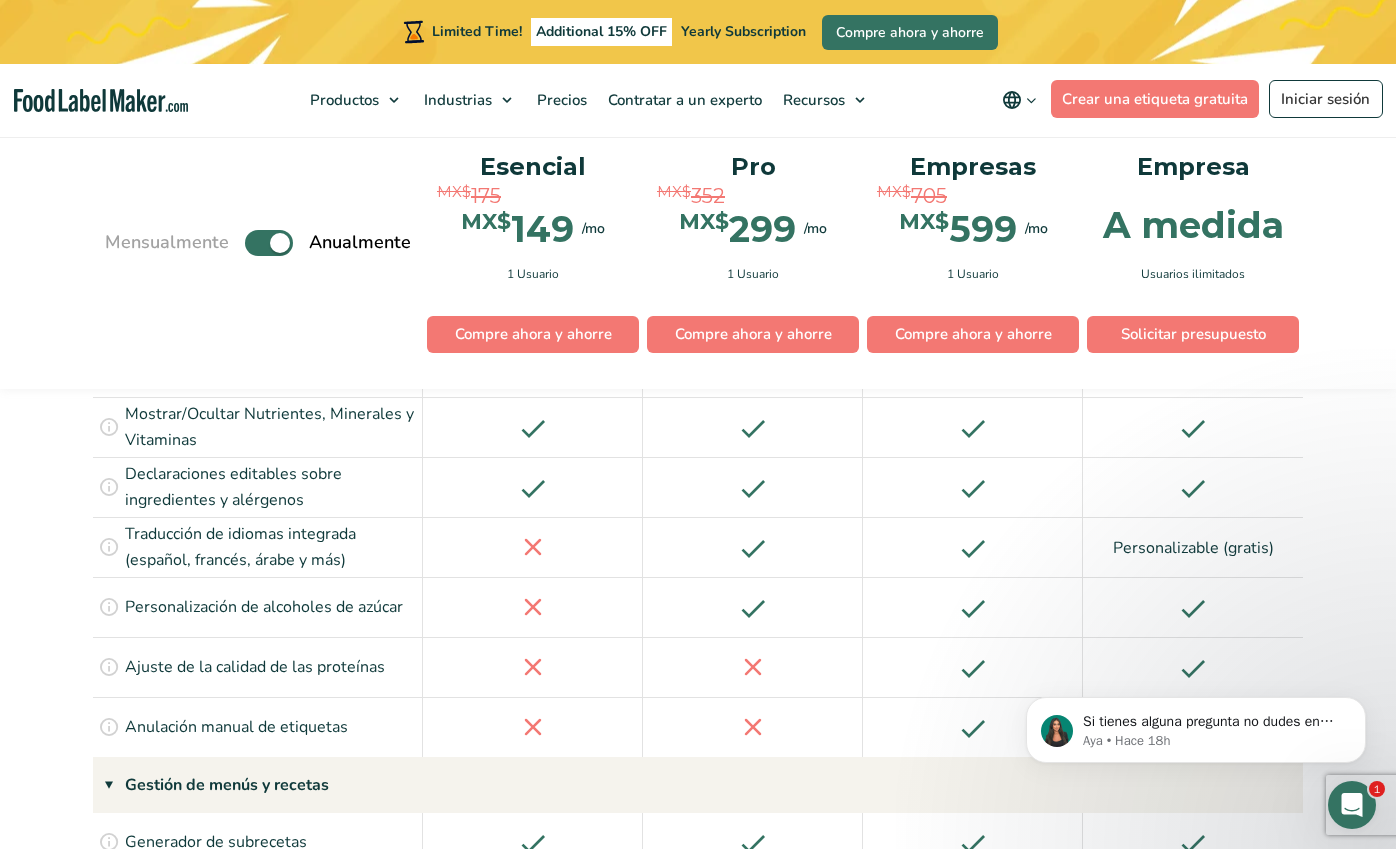 scroll, scrollTop: 2499, scrollLeft: 0, axis: vertical 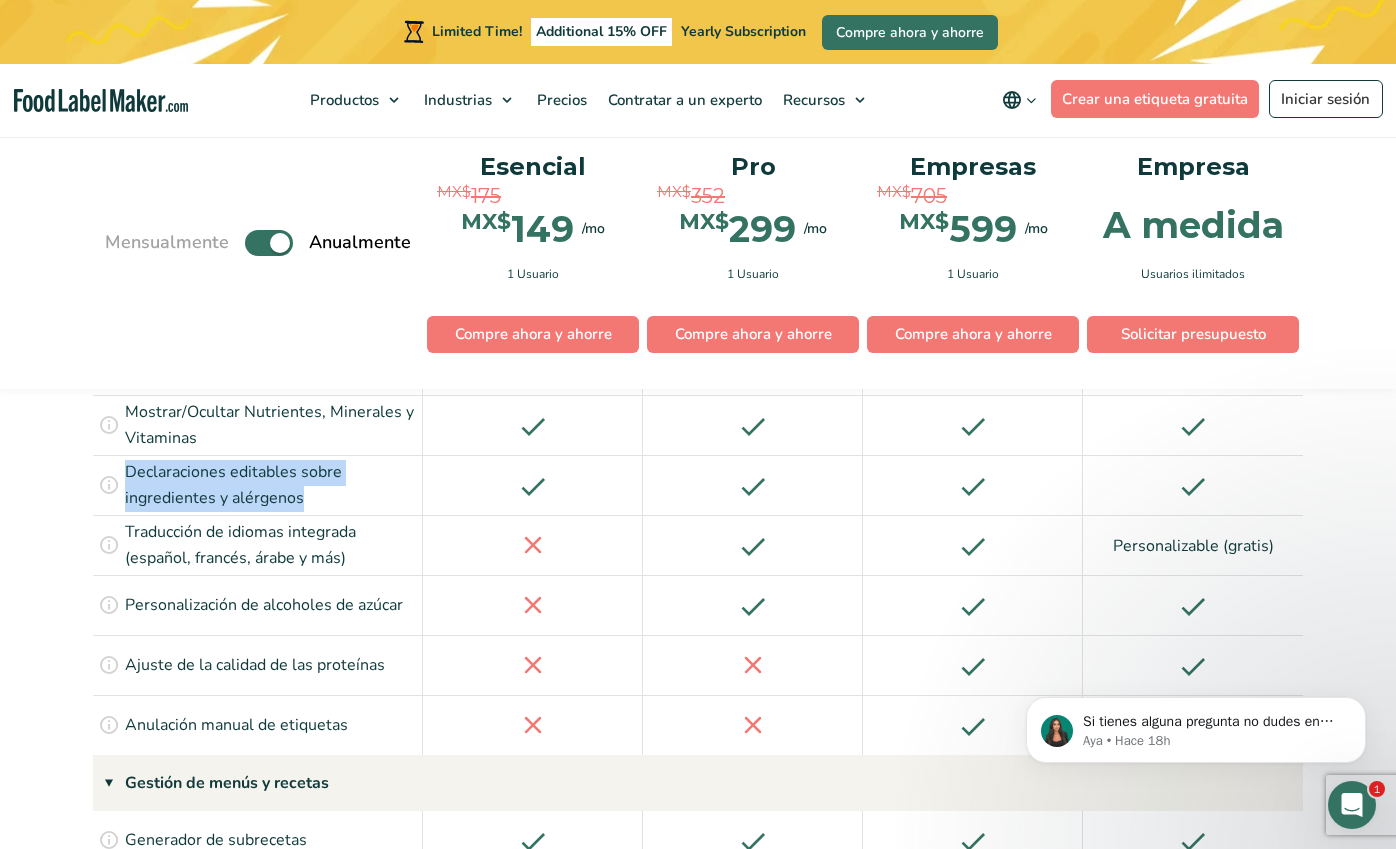 drag, startPoint x: 72, startPoint y: 468, endPoint x: 315, endPoint y: 489, distance: 243.90572 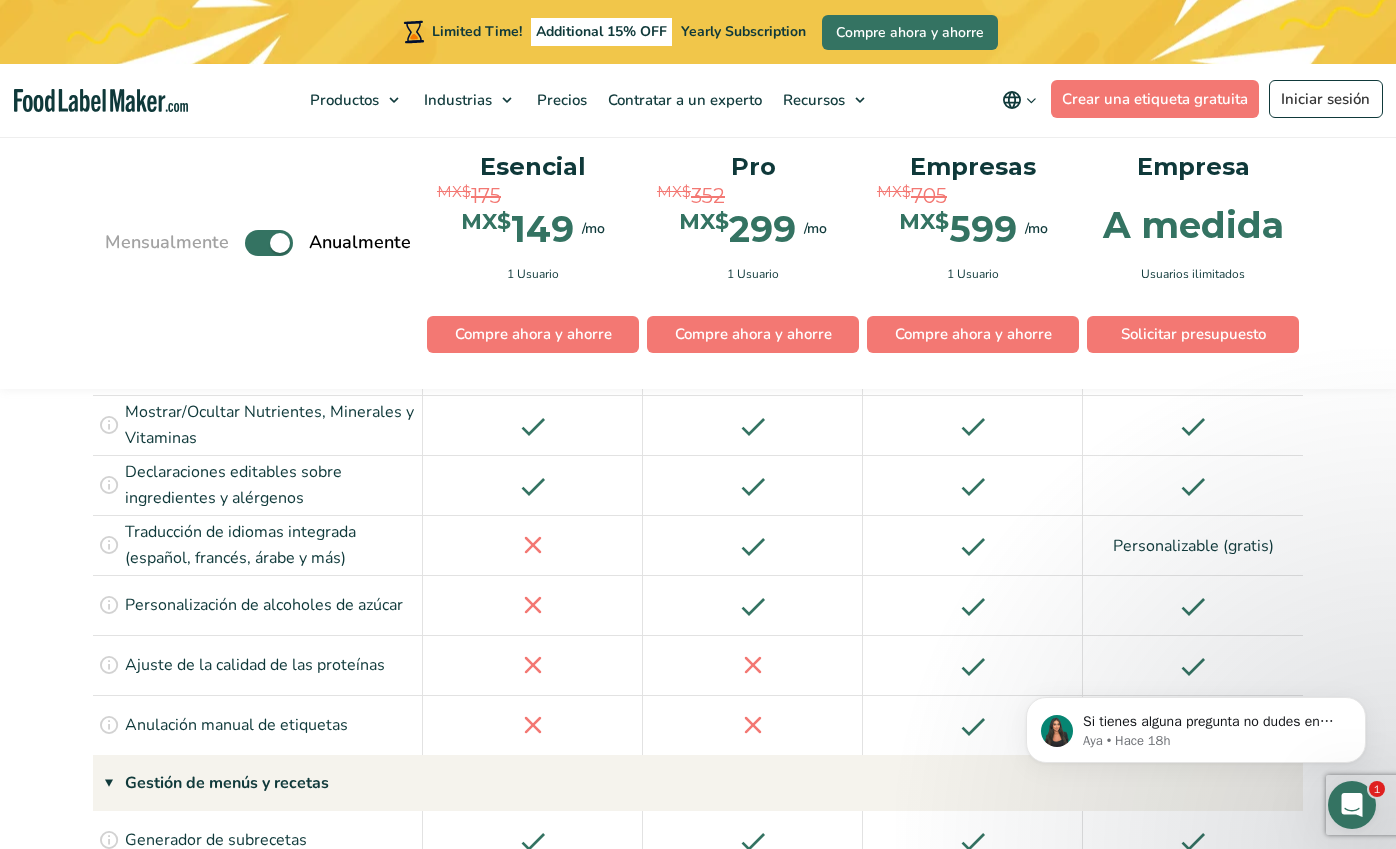 click on "Traducción de idiomas integrada (español, francés, árabe y más)" at bounding box center [271, 545] 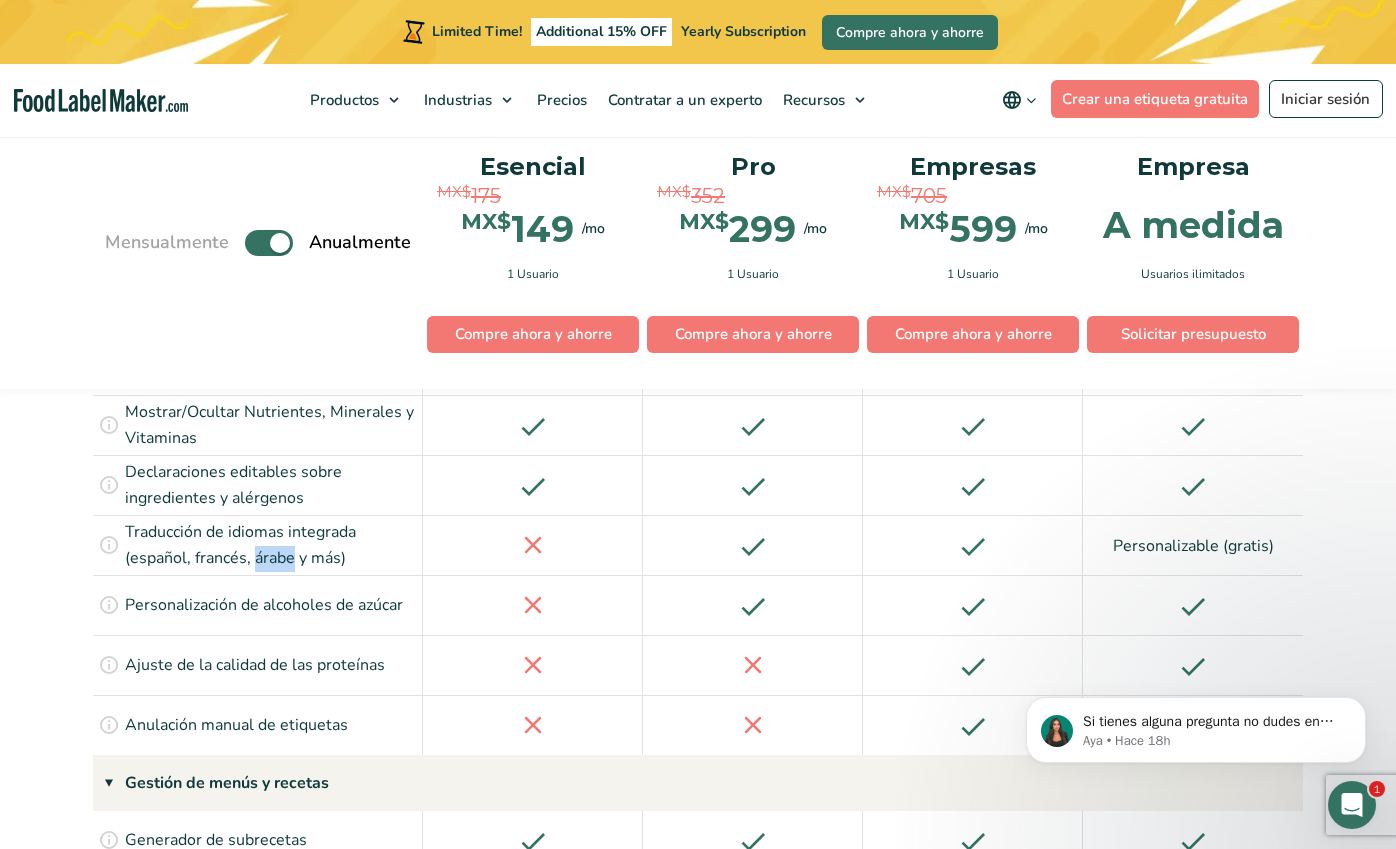 click on "Traducción de idiomas integrada (español, francés, árabe y más)" at bounding box center [271, 545] 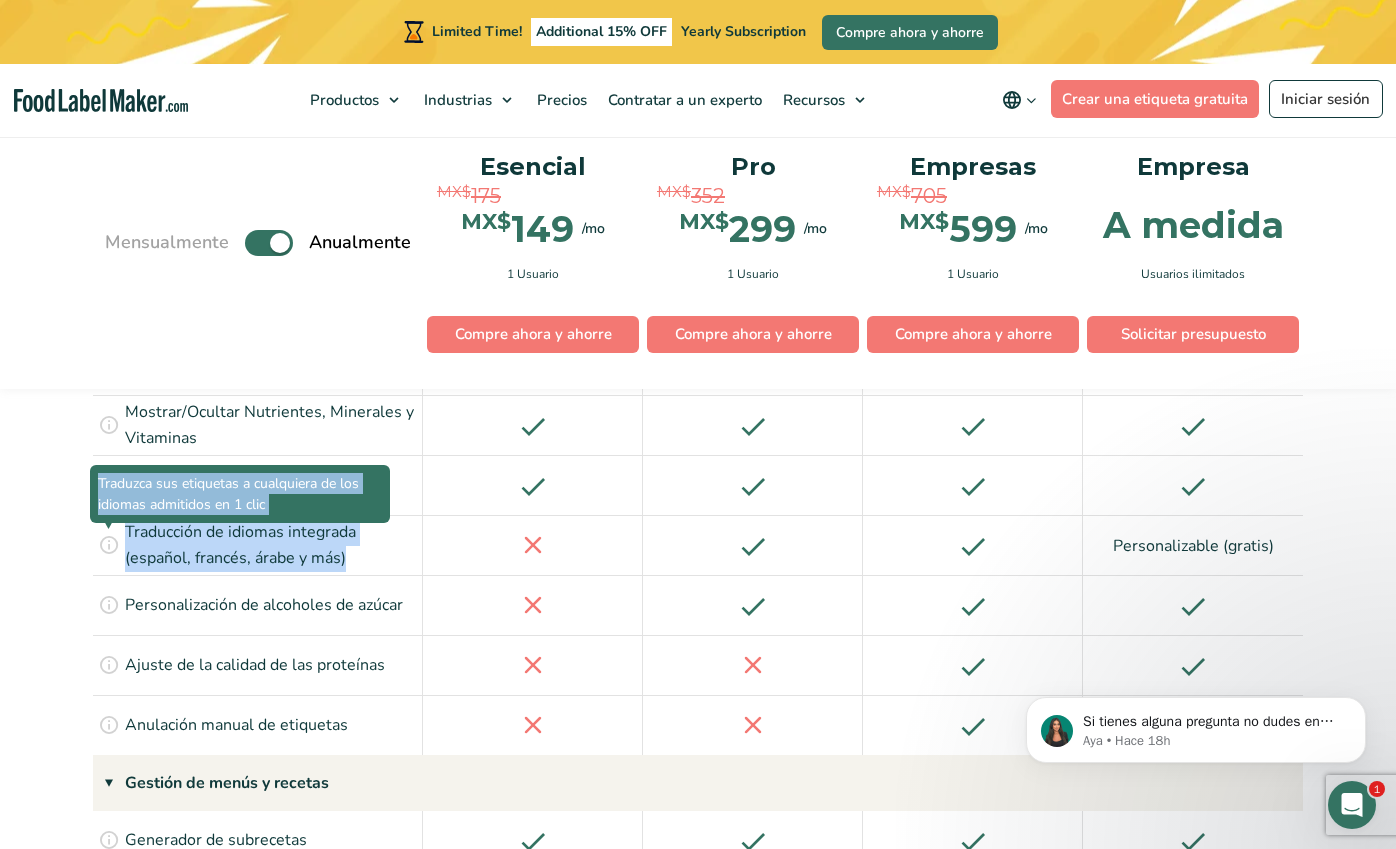 drag, startPoint x: 270, startPoint y: 524, endPoint x: 62, endPoint y: 524, distance: 208 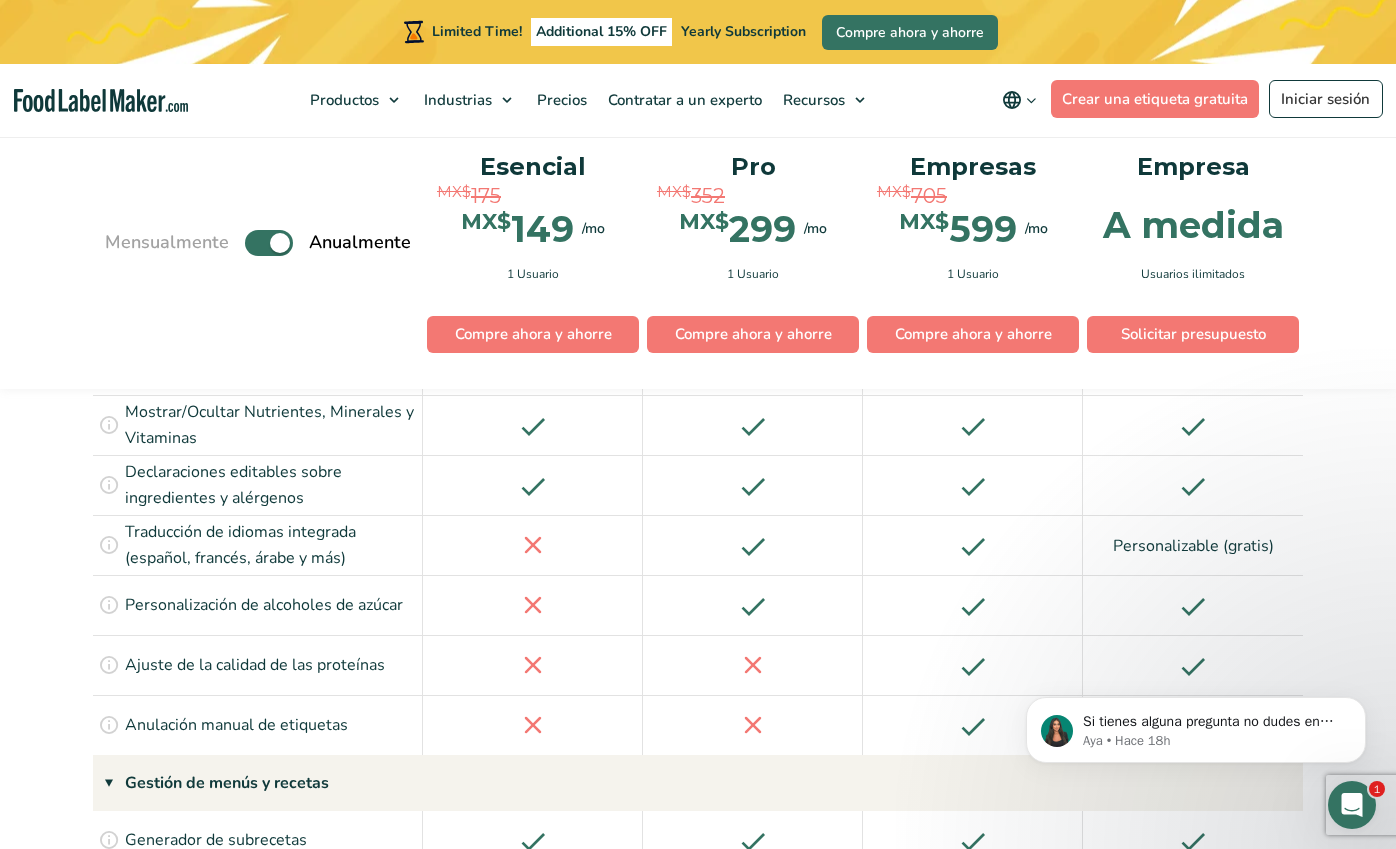 click on "Ver todas las características
Mensualmente
Toggle
Anualmente
(6 meses gratis + 2 consultas nutricionales gratuitas)
Esencial
MX$ 175
MX$ 149
/mo
MX$ 299
/mo
1 Usuario
Compre ahora y ahorre
Comprar ahora" at bounding box center [698, 1139] 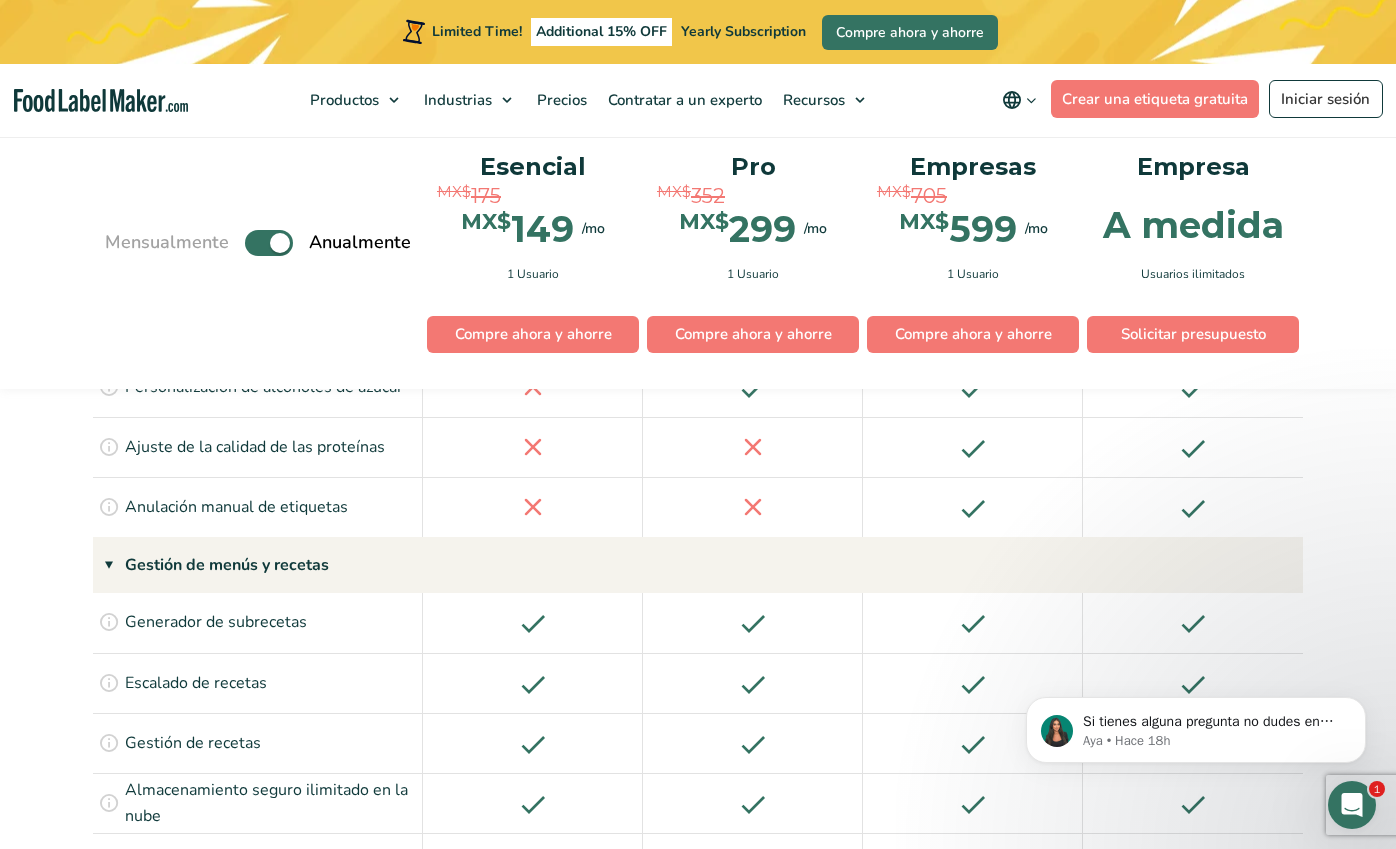 scroll, scrollTop: 2723, scrollLeft: 0, axis: vertical 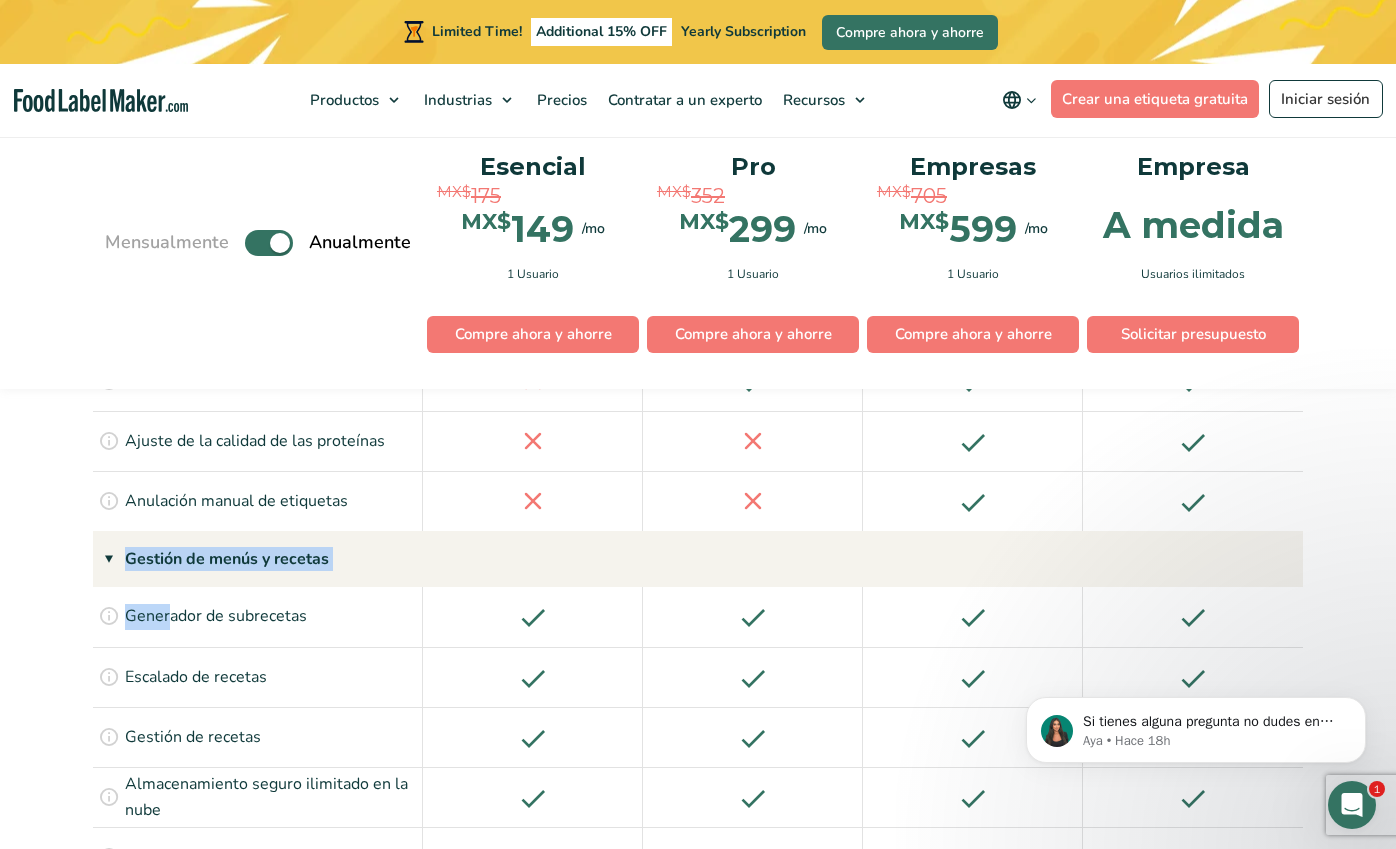drag, startPoint x: 82, startPoint y: 545, endPoint x: 170, endPoint y: 599, distance: 103.24728 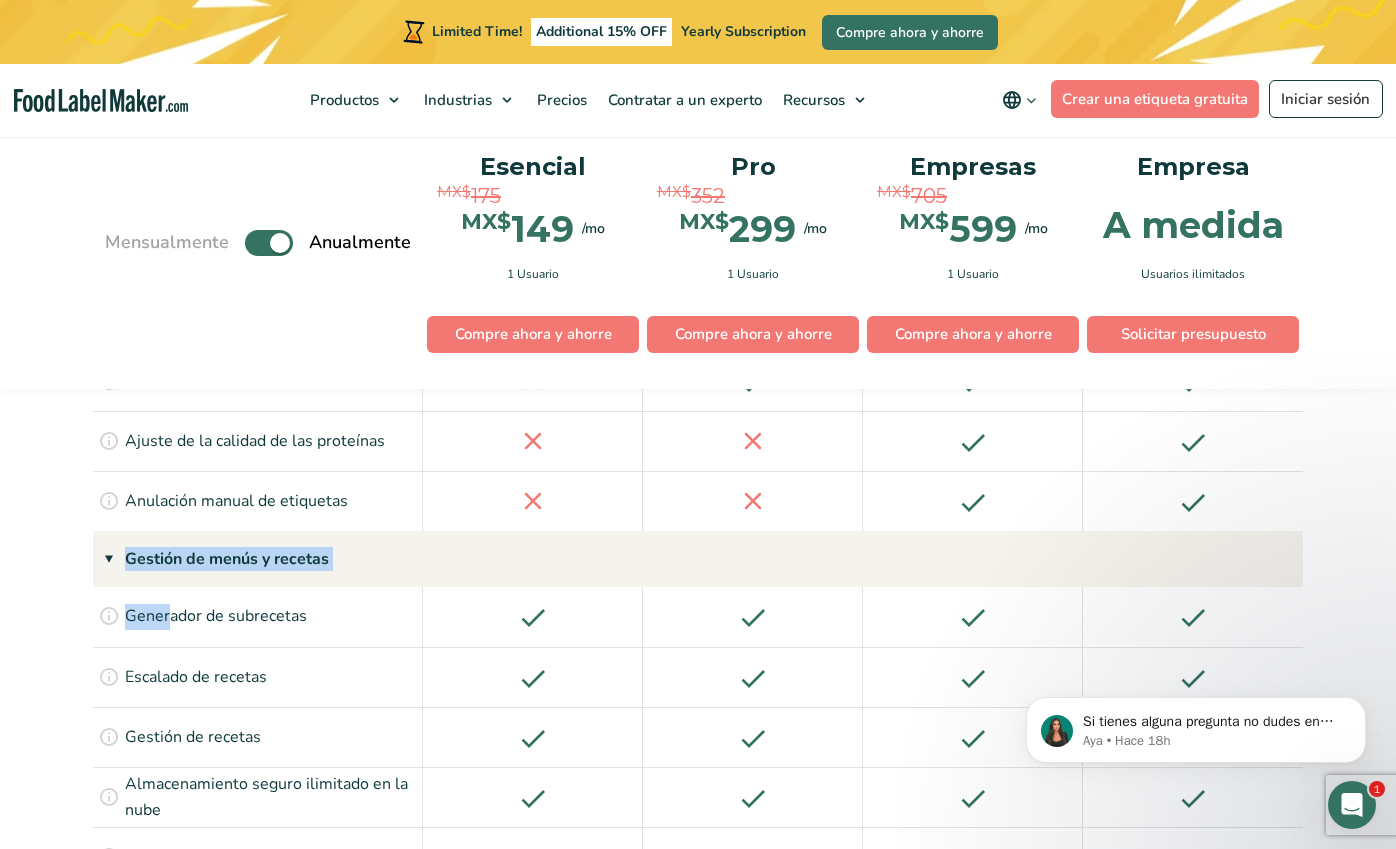 click on "Generador de subrecetas" at bounding box center (216, 617) 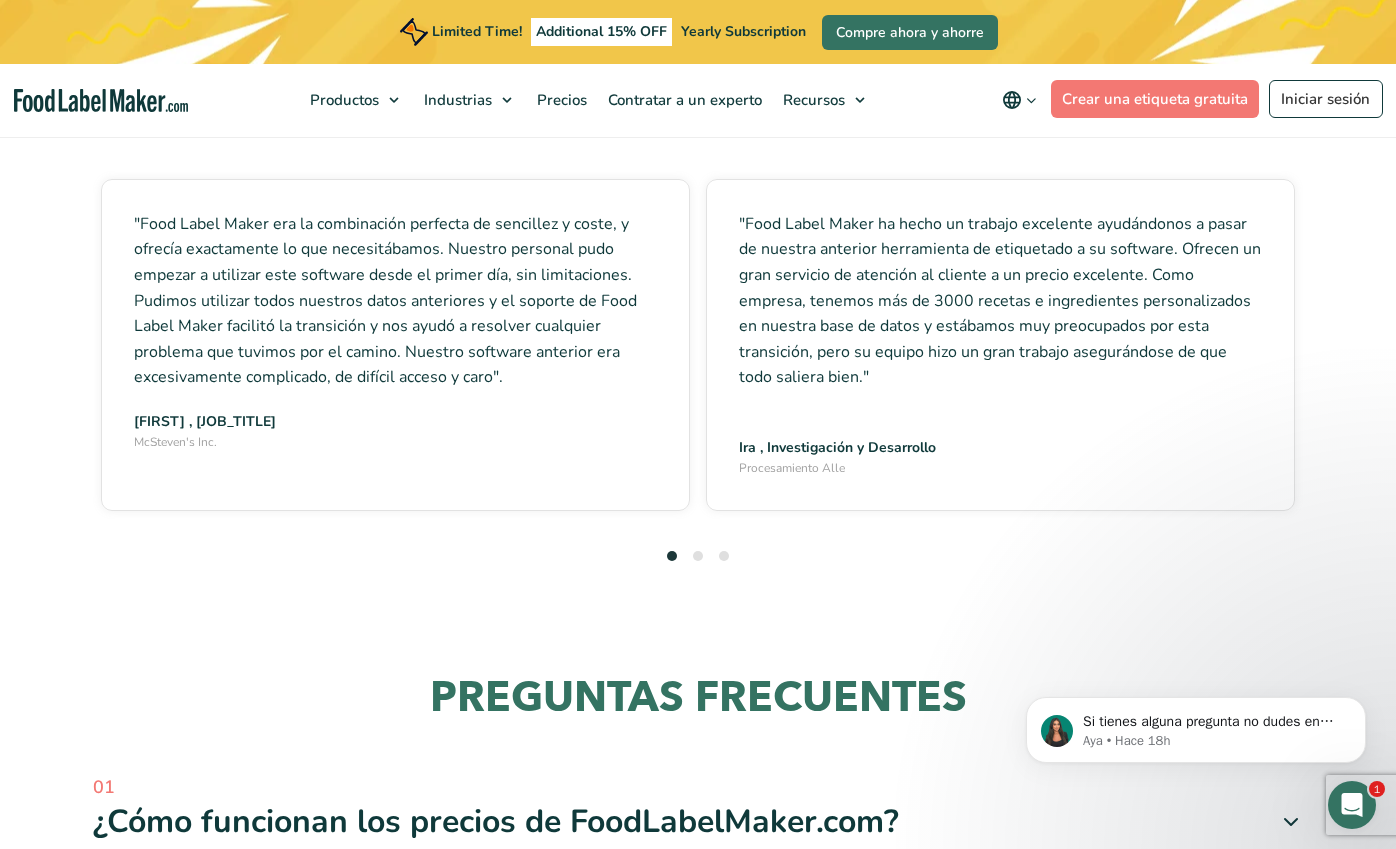 scroll, scrollTop: 5341, scrollLeft: 0, axis: vertical 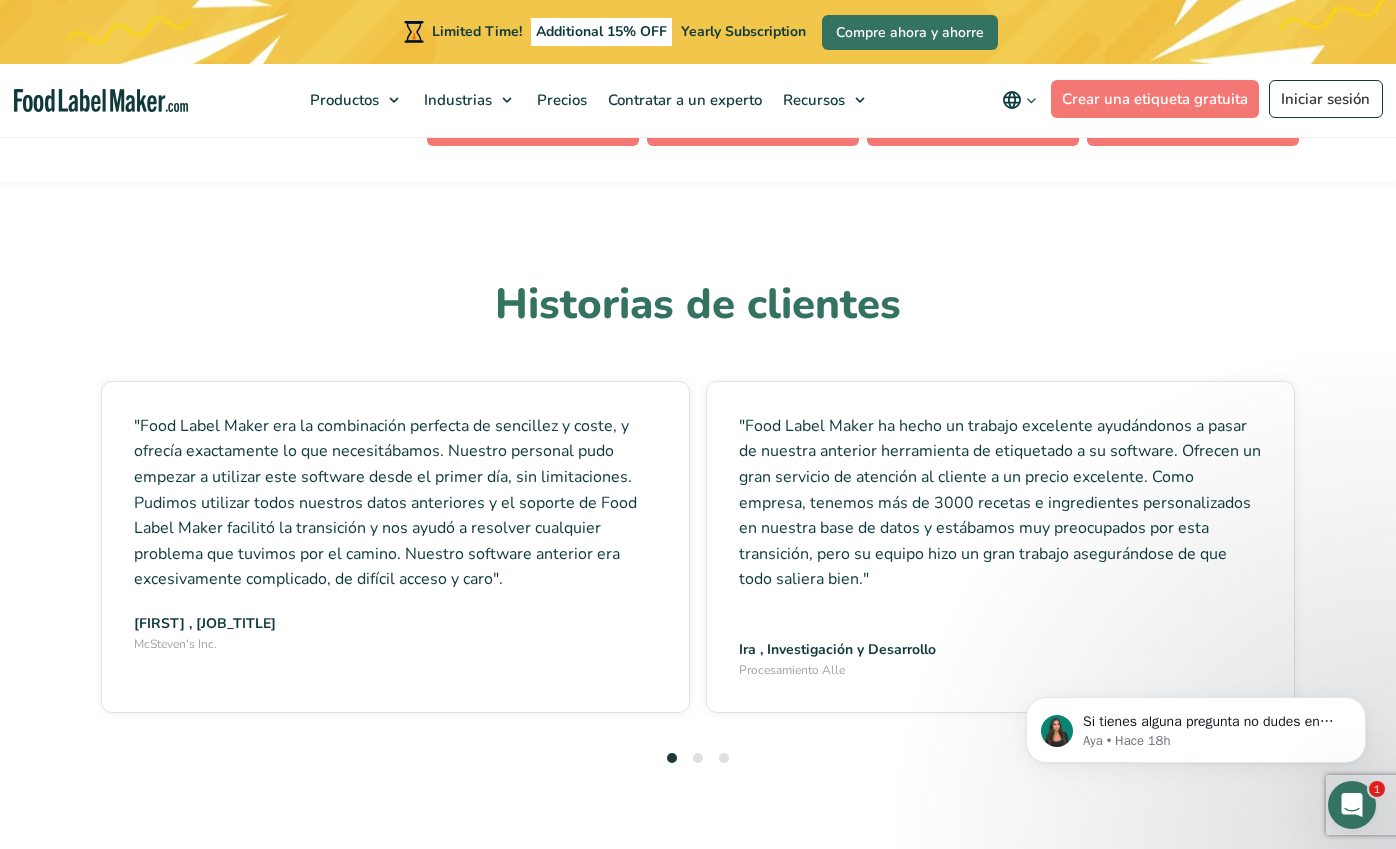 drag, startPoint x: 290, startPoint y: 671, endPoint x: 118, endPoint y: 397, distance: 323.51196 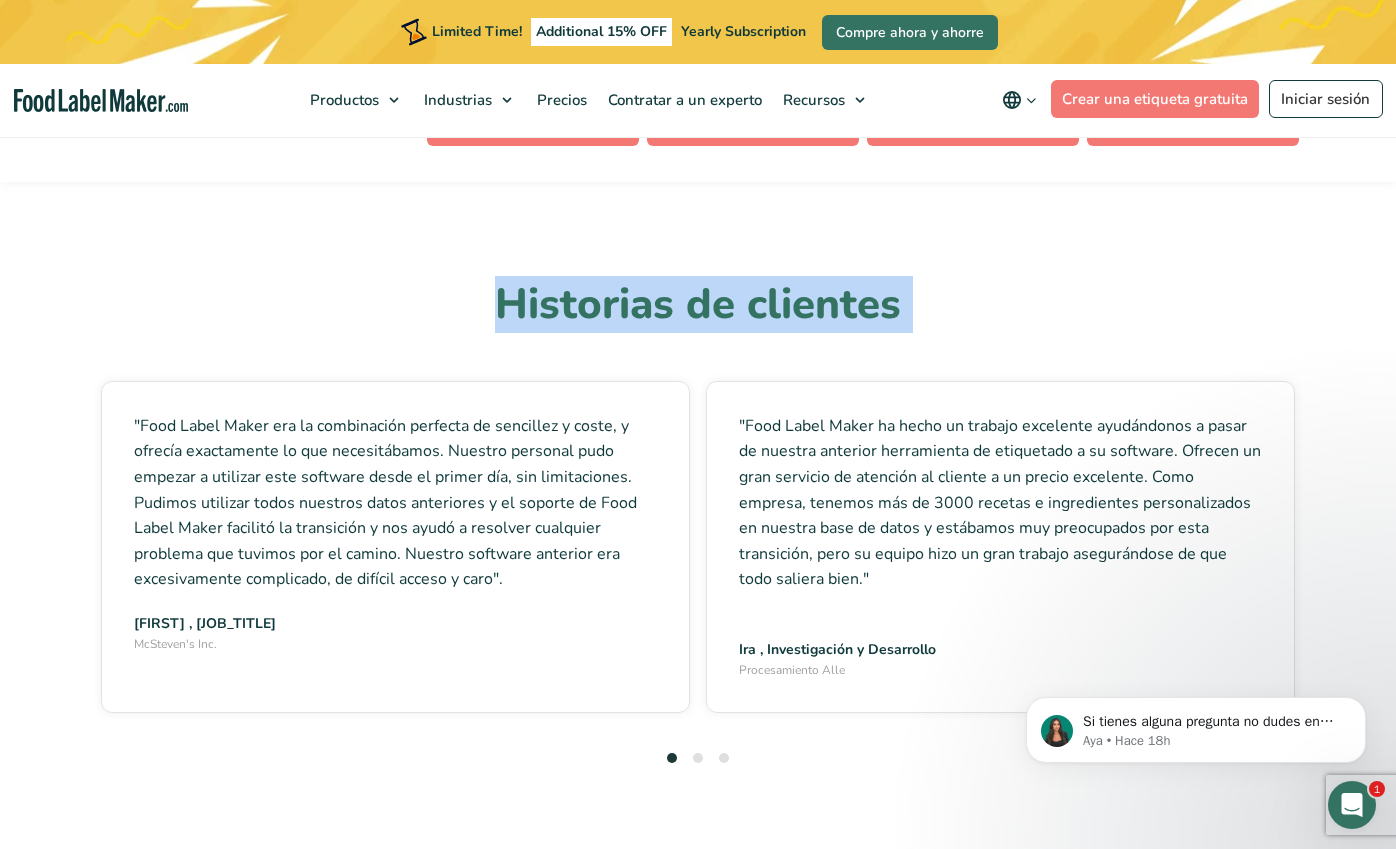 drag, startPoint x: 387, startPoint y: 272, endPoint x: 464, endPoint y: 736, distance: 470.3456 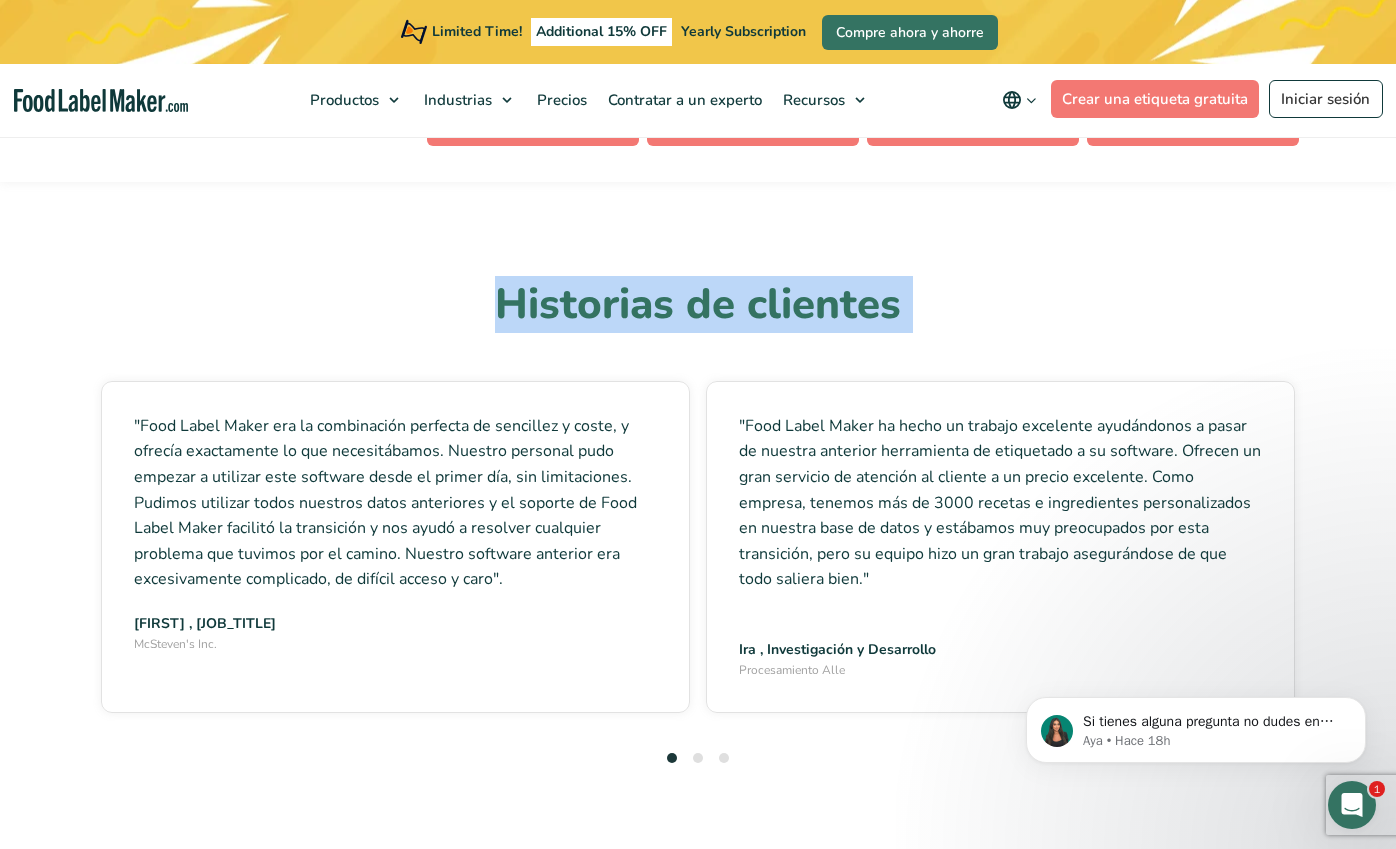 click on "Precios sencillos para todos
Mensualmente
Toggle
Anualmente
(6 meses gratis + 2 consultas nutricionales gratuitas)
Esencial
Nociones básicas para analizar recetas y crear etiquetas nutricionales que cumplan la normativa
MX$ 175
MX$ 149
/mo
MX$ 299
/mo
1 Usuario" at bounding box center (698, -1393) 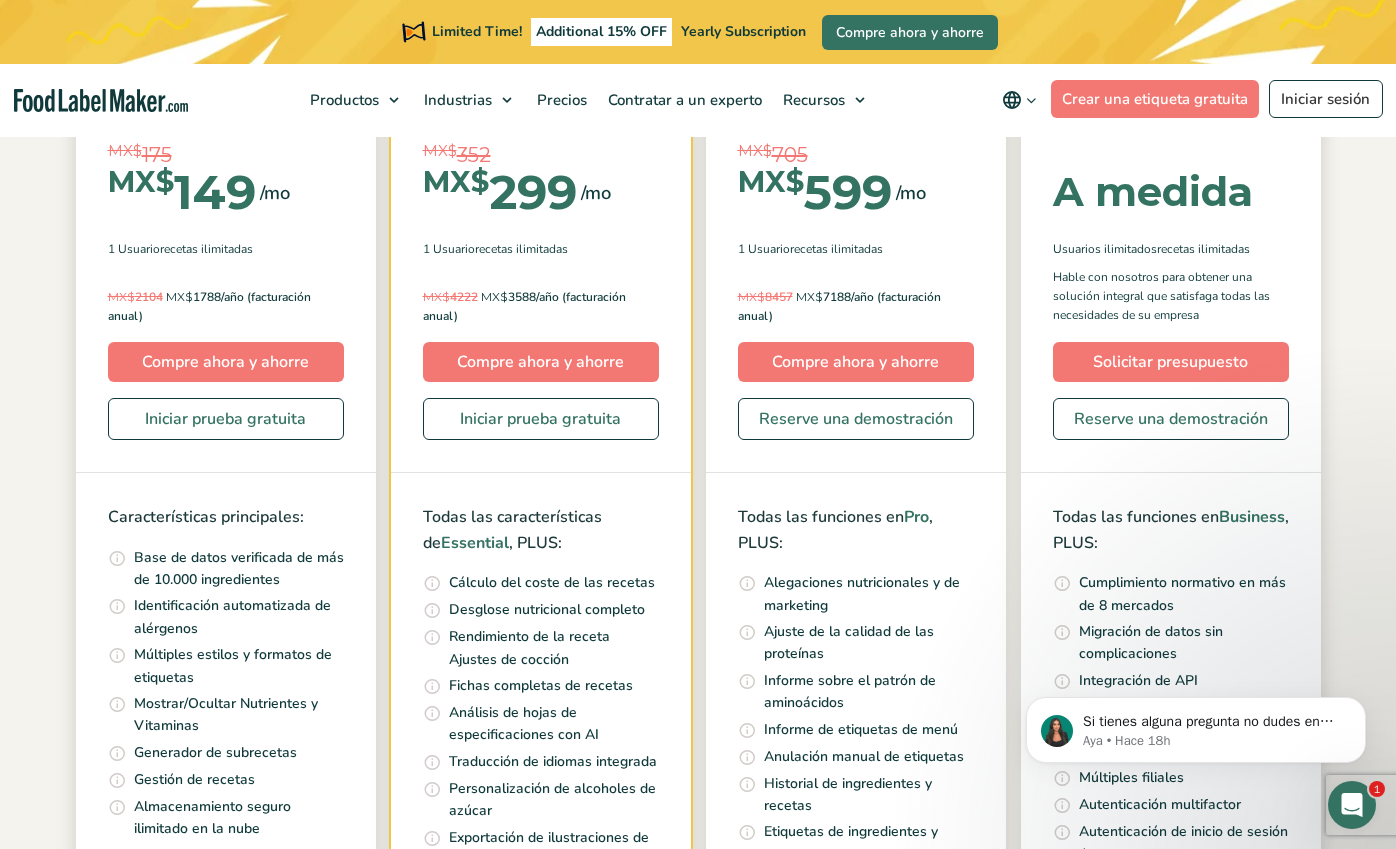 scroll, scrollTop: 0, scrollLeft: 0, axis: both 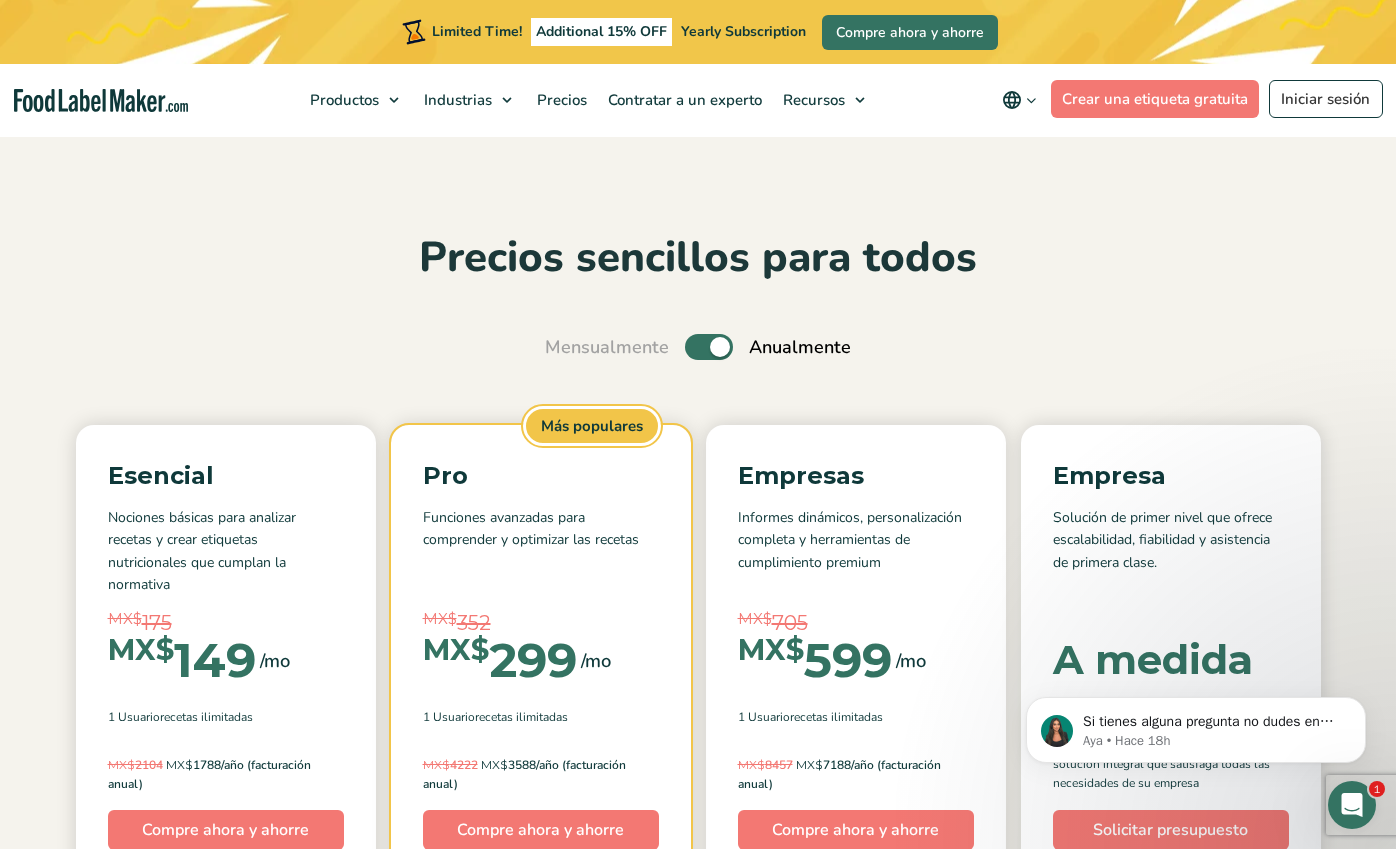 click on "Precios sencillos para todos
Mensualmente
Toggle
Anualmente
(6 meses gratis + 2 consultas nutricionales gratuitas)
Esencial
Nociones básicas para analizar recetas y crear etiquetas nutricionales que cumplan la normativa
MX$ 175
MX$ 149
/mo
MX$ 299
/mo
1 Usuario                                                      MX$ 2104    MX$" at bounding box center (698, 903) 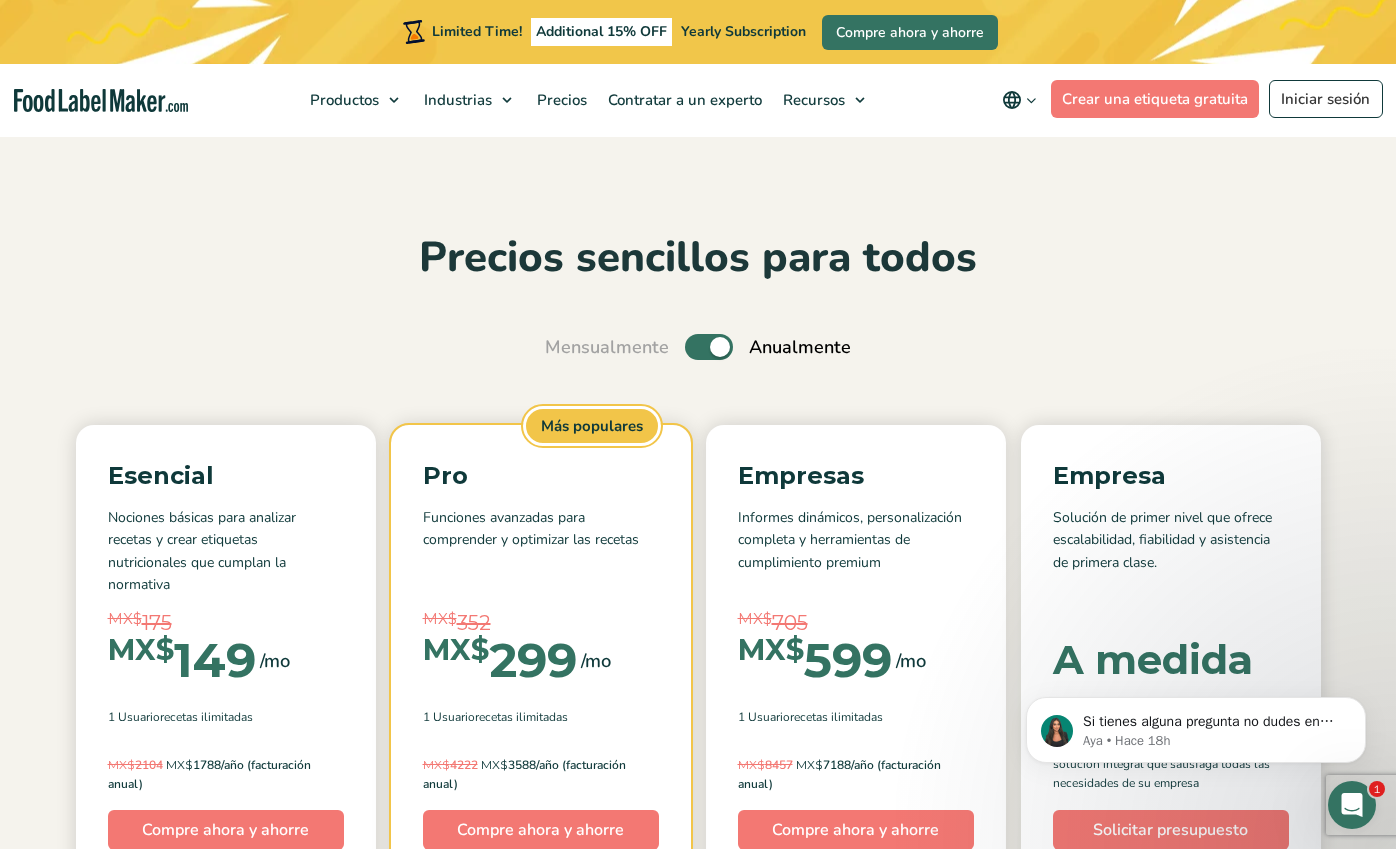 click at bounding box center [101, 100] 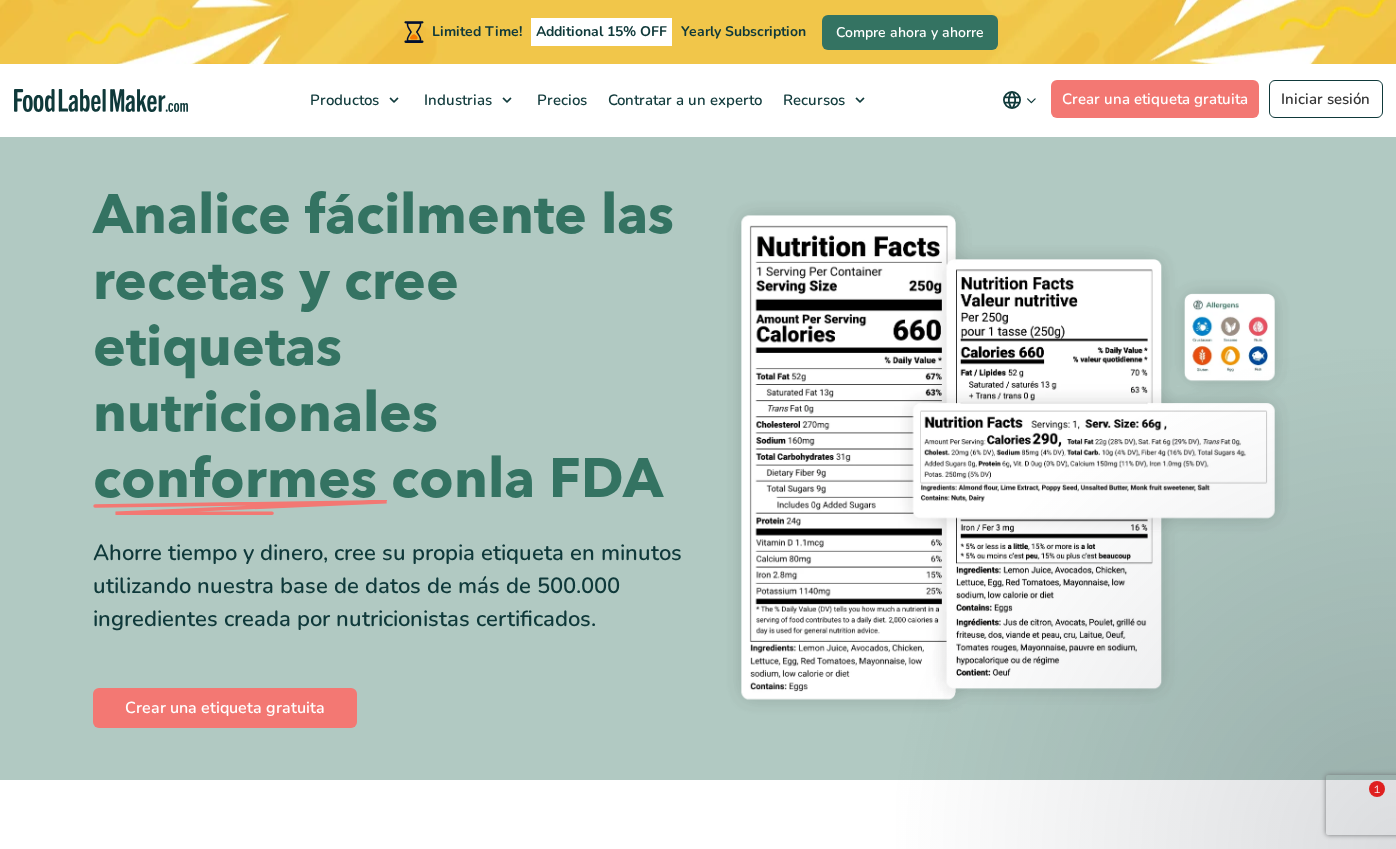 scroll, scrollTop: 0, scrollLeft: 0, axis: both 